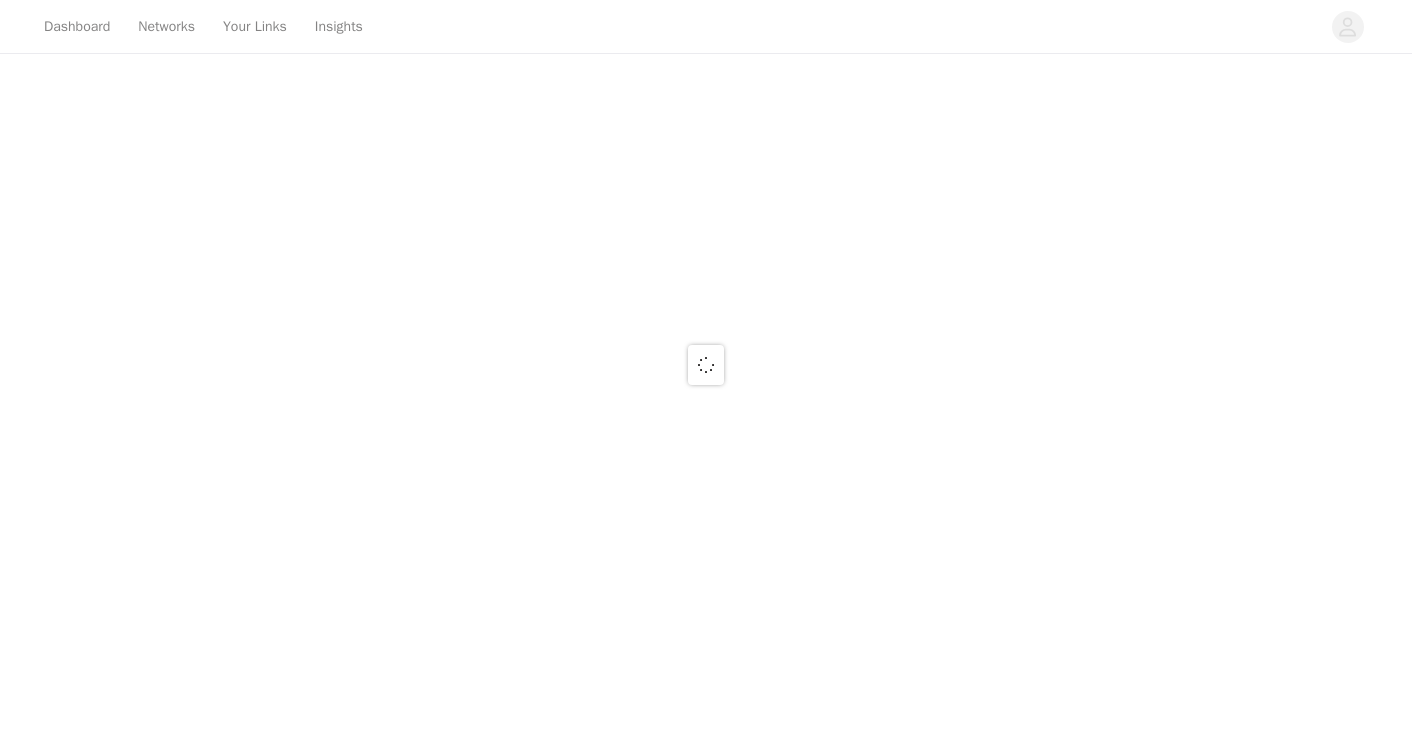 scroll, scrollTop: 0, scrollLeft: 0, axis: both 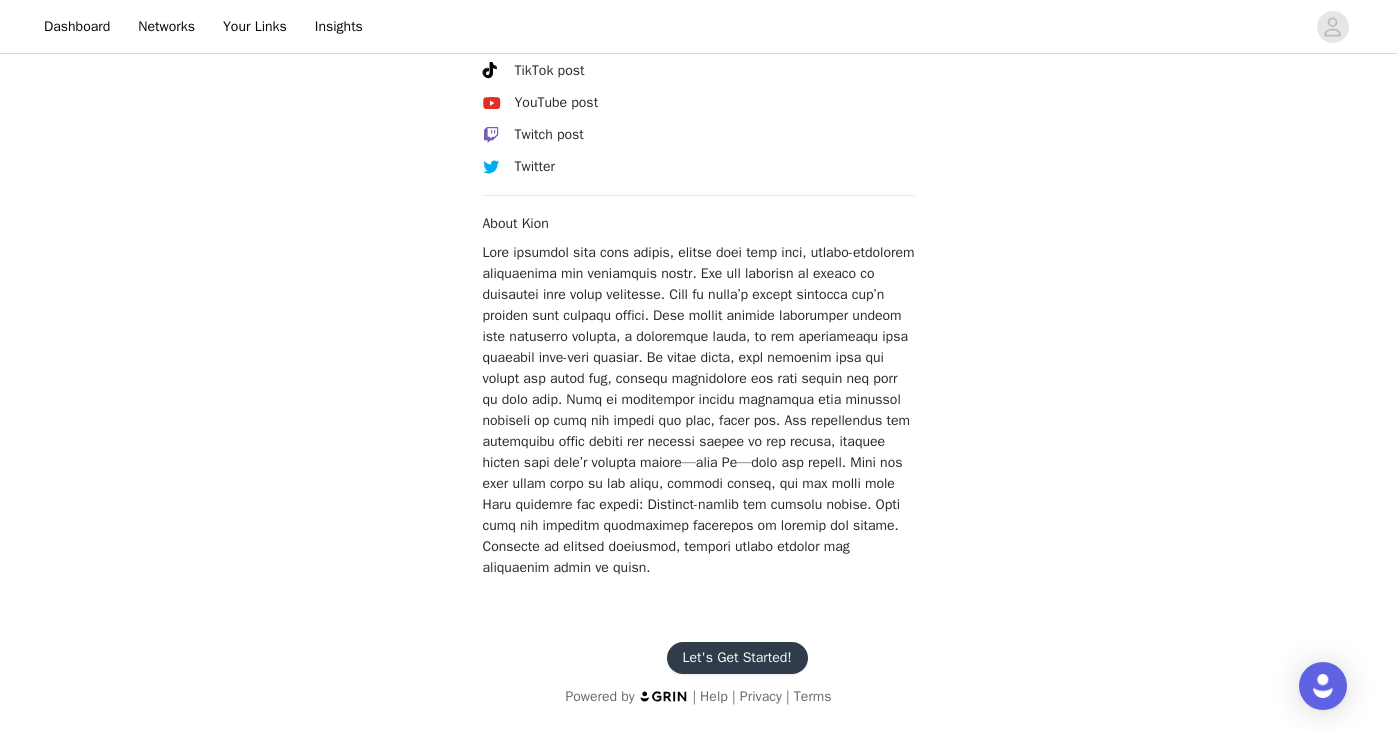 click on "Let's Get Started!" at bounding box center [737, 658] 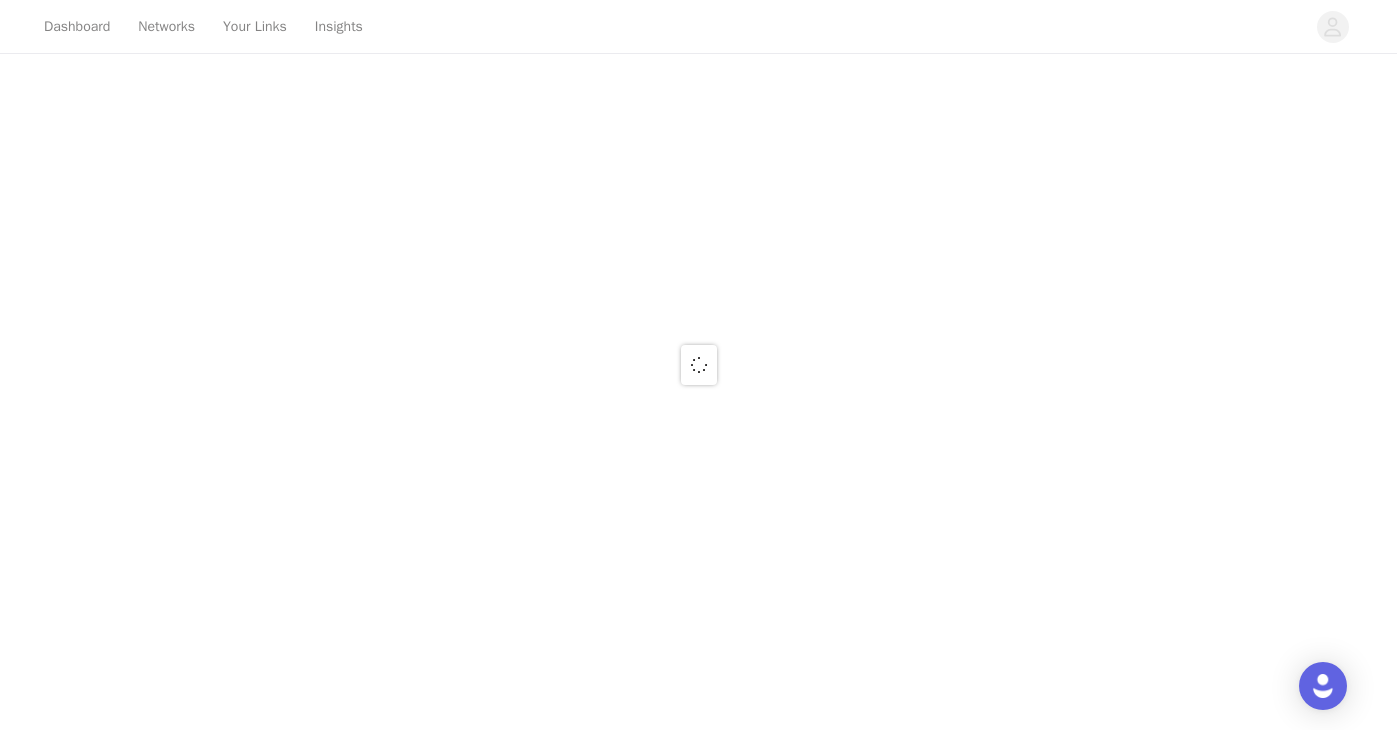 scroll, scrollTop: 0, scrollLeft: 0, axis: both 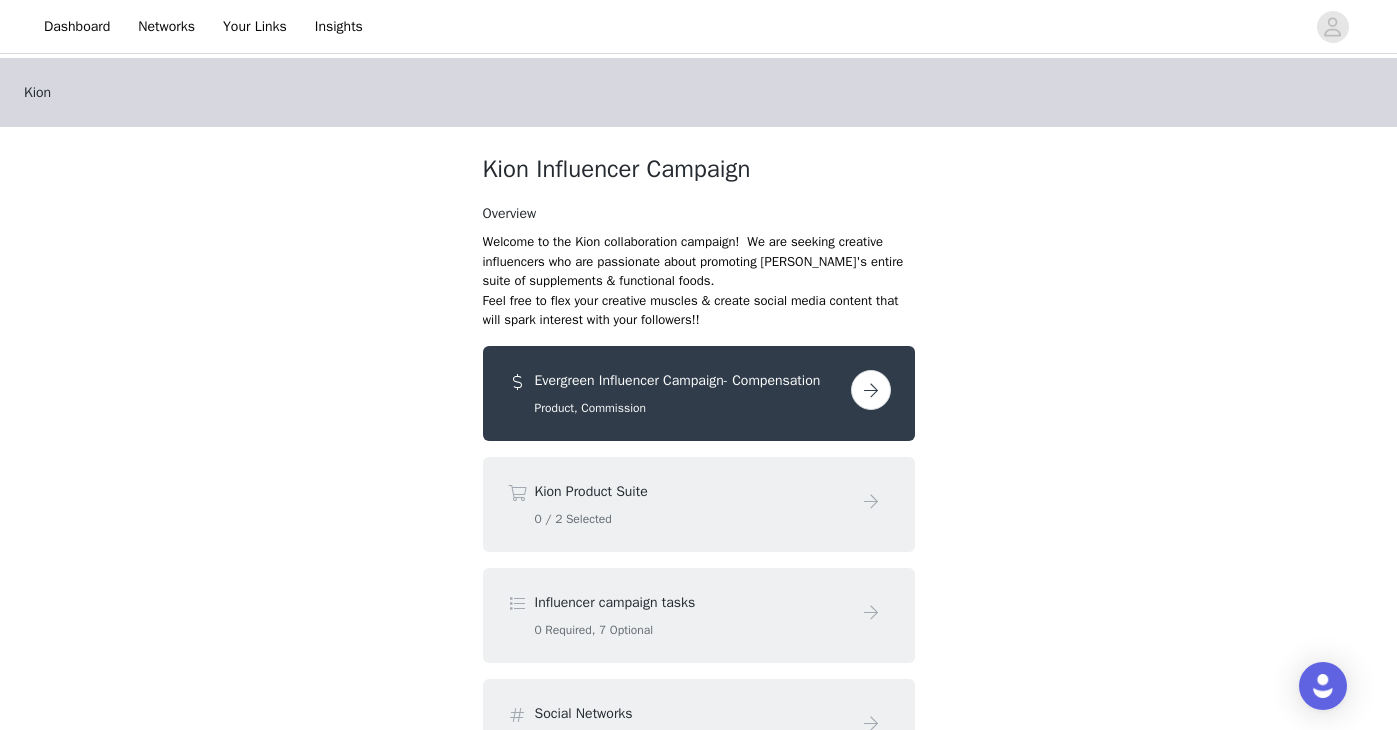 click on "Product, Commission" at bounding box center [689, 408] 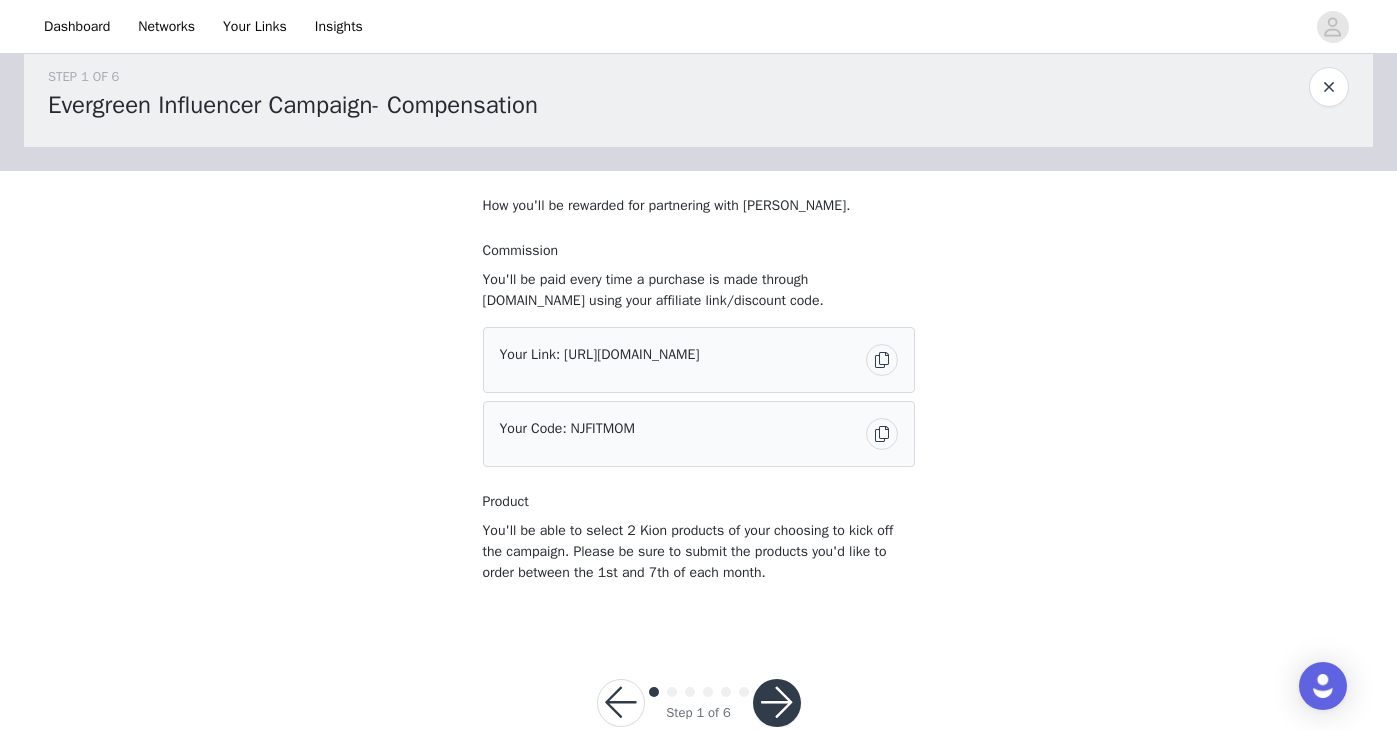 scroll, scrollTop: 83, scrollLeft: 0, axis: vertical 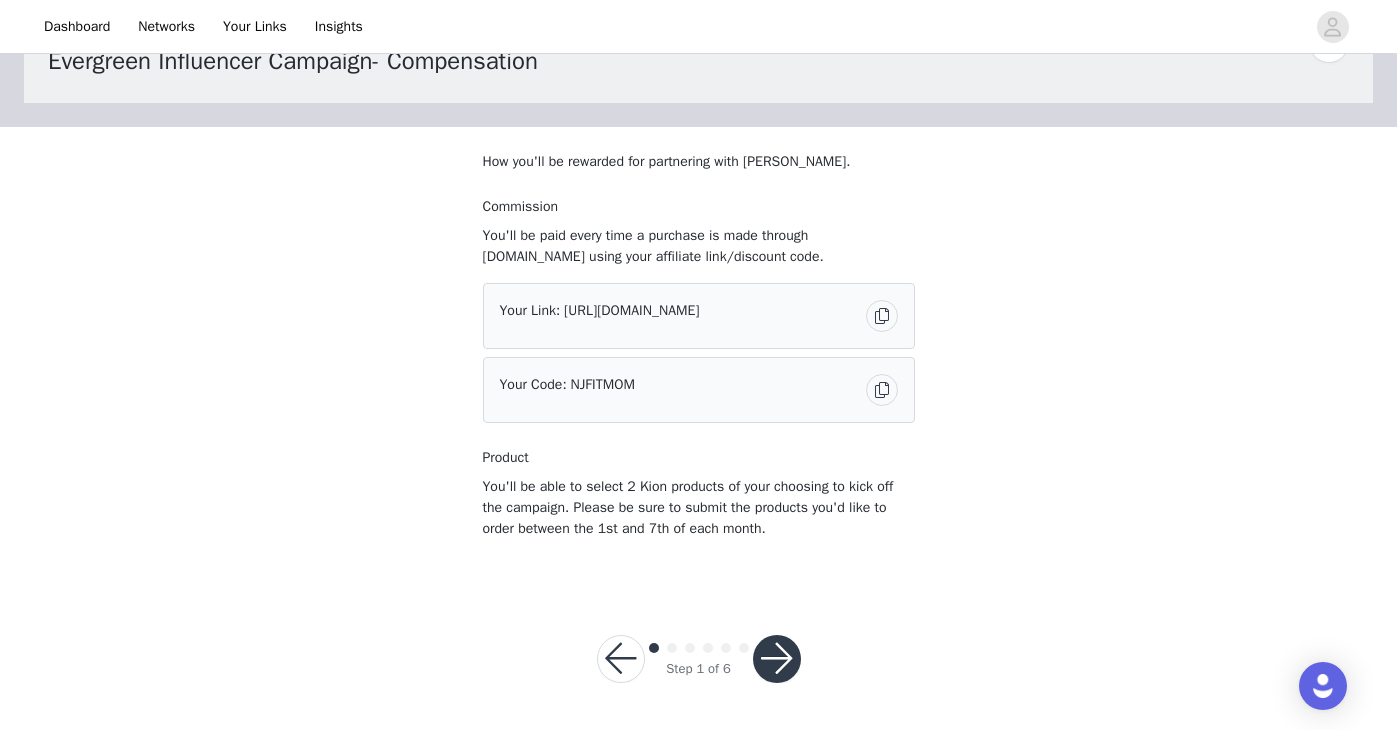 click at bounding box center (777, 659) 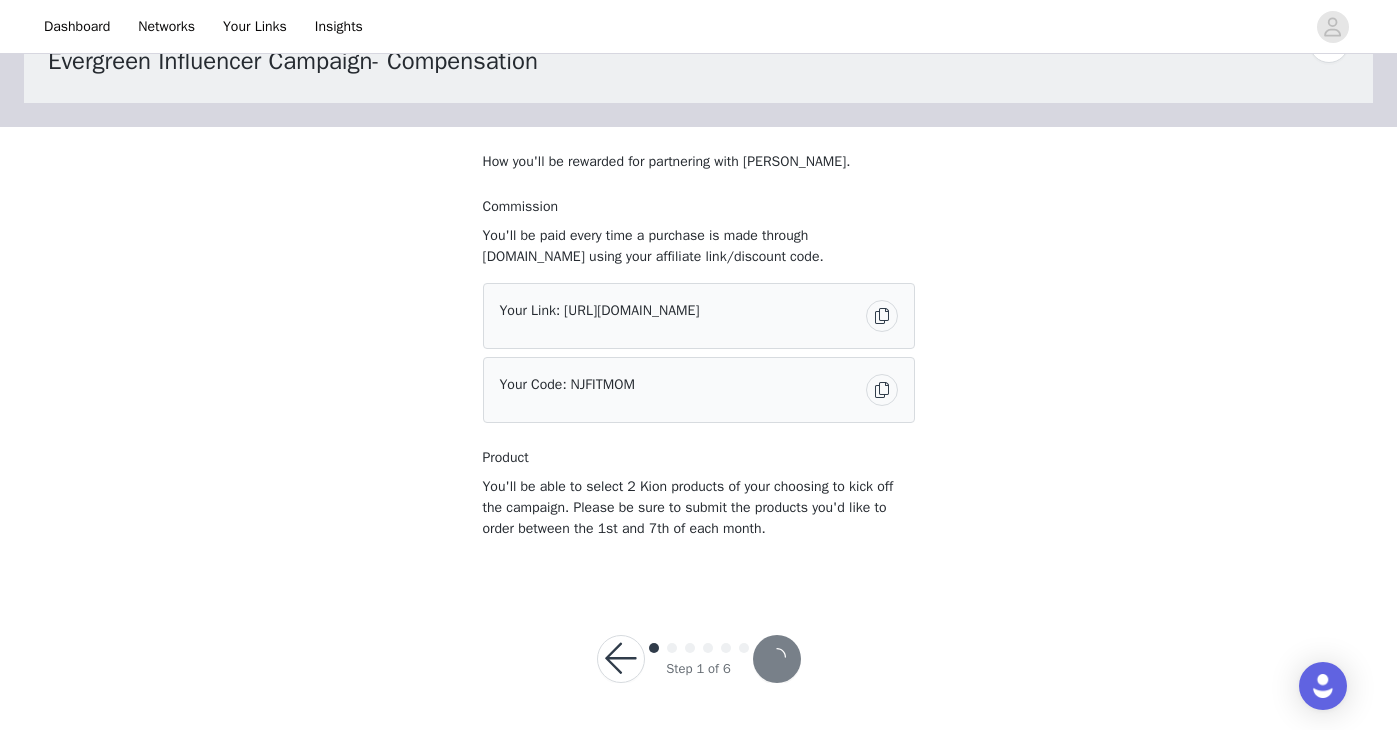 scroll, scrollTop: 0, scrollLeft: 0, axis: both 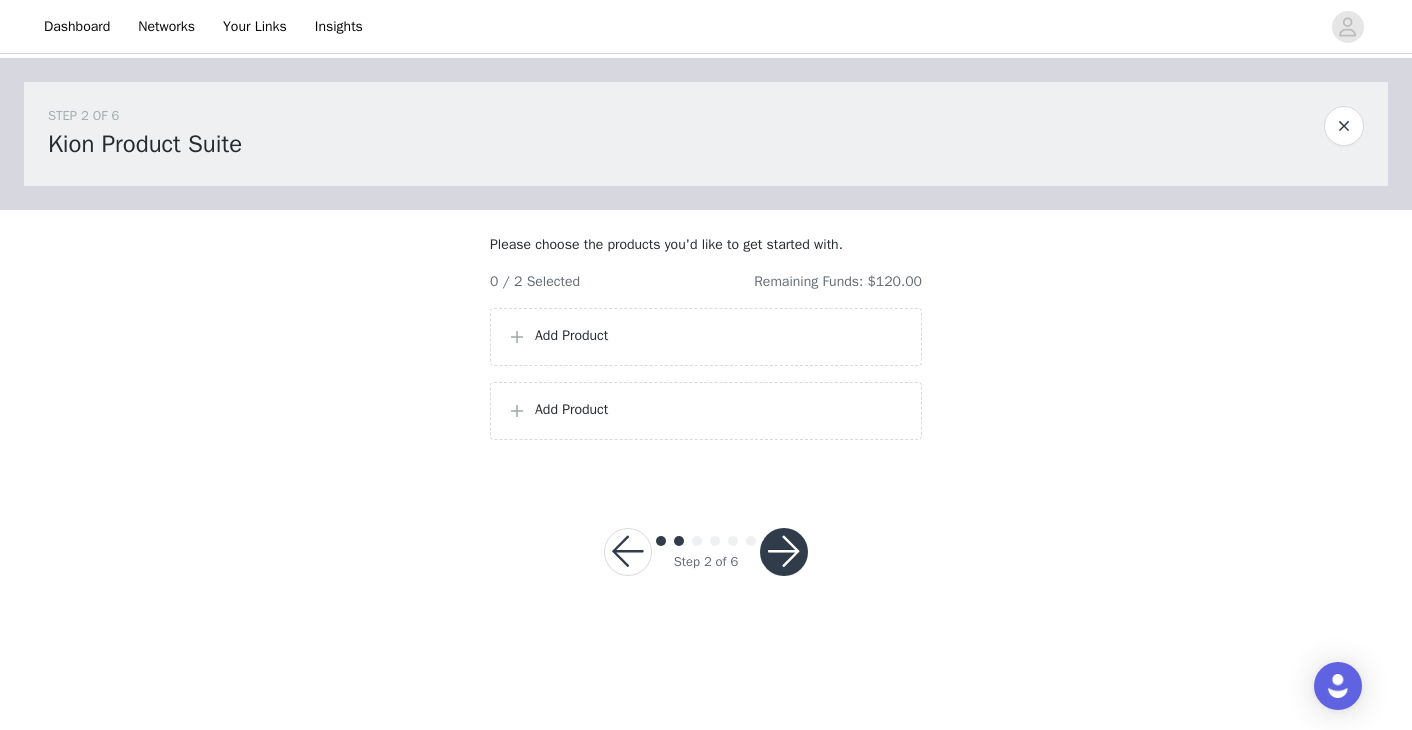 click on "Add Product" at bounding box center (720, 335) 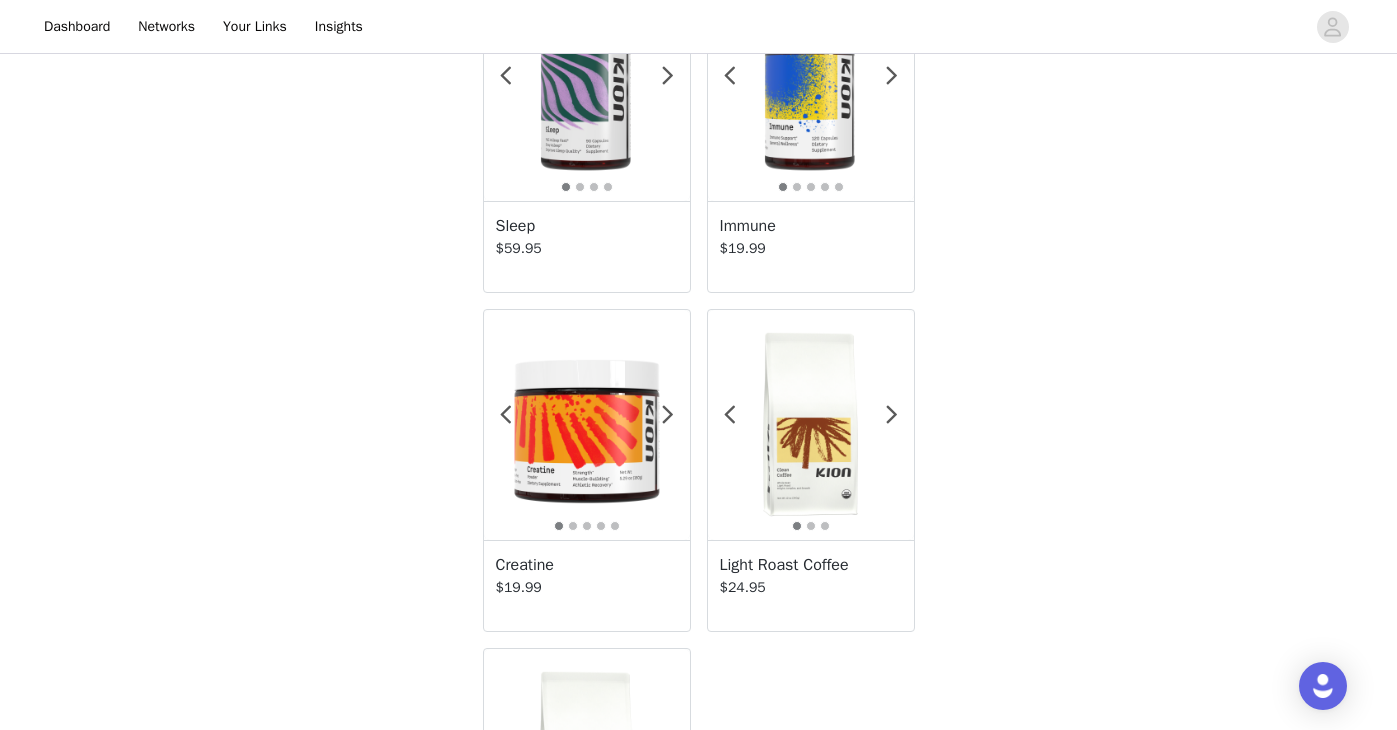 scroll, scrollTop: 1878, scrollLeft: 0, axis: vertical 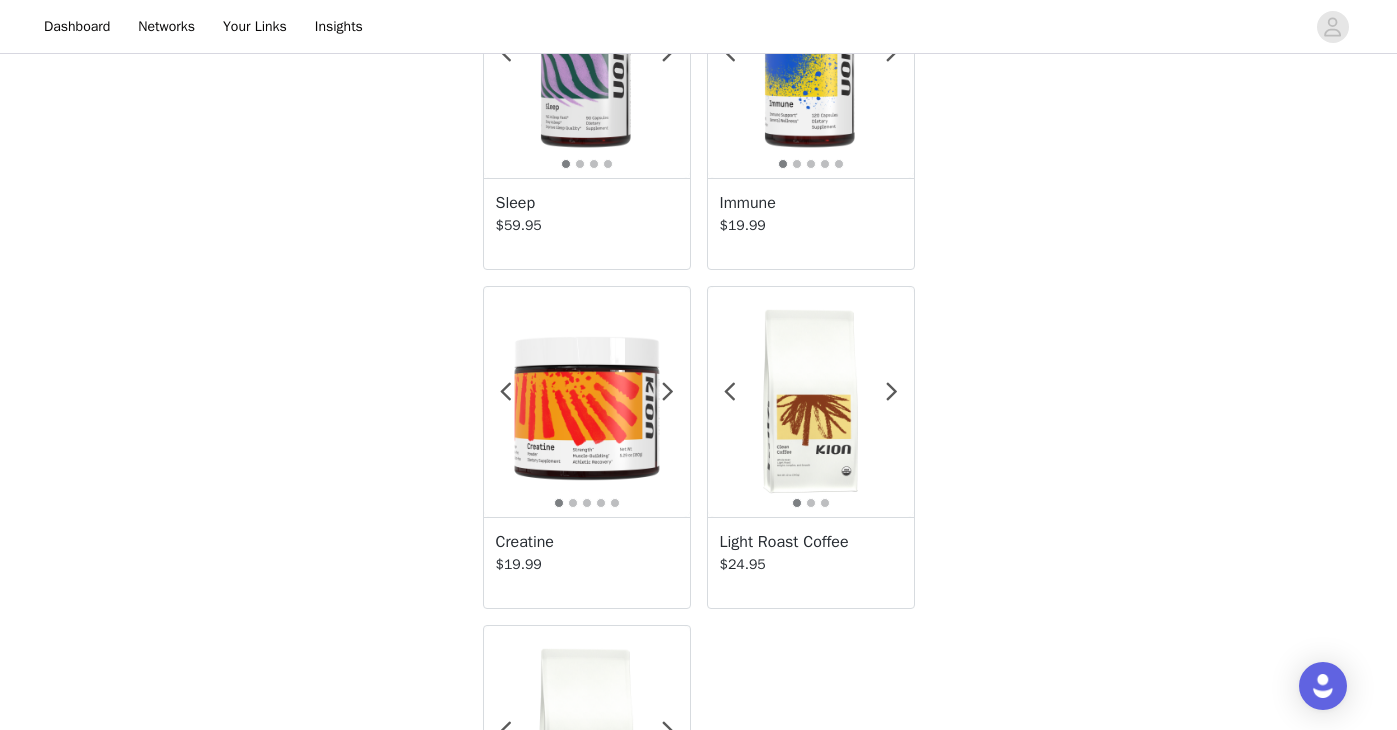 click at bounding box center [587, 402] 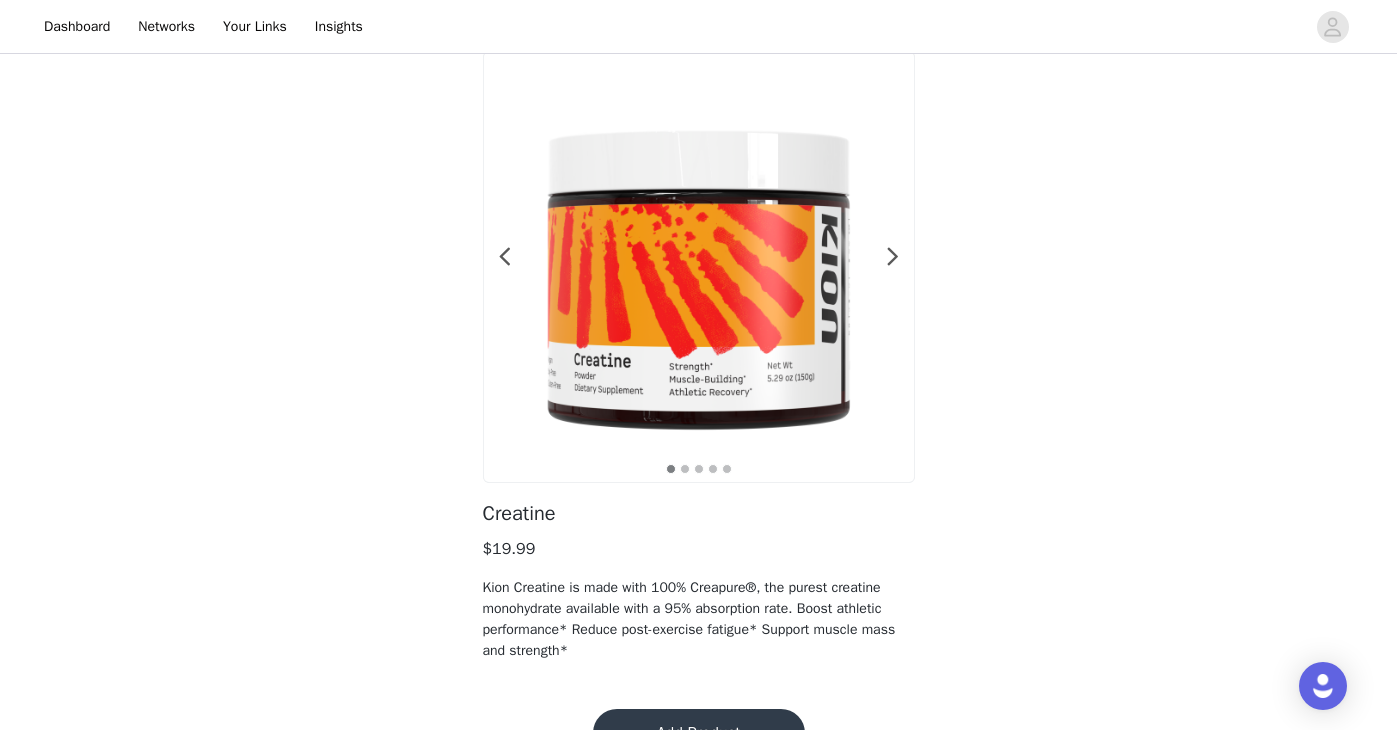 scroll, scrollTop: 130, scrollLeft: 0, axis: vertical 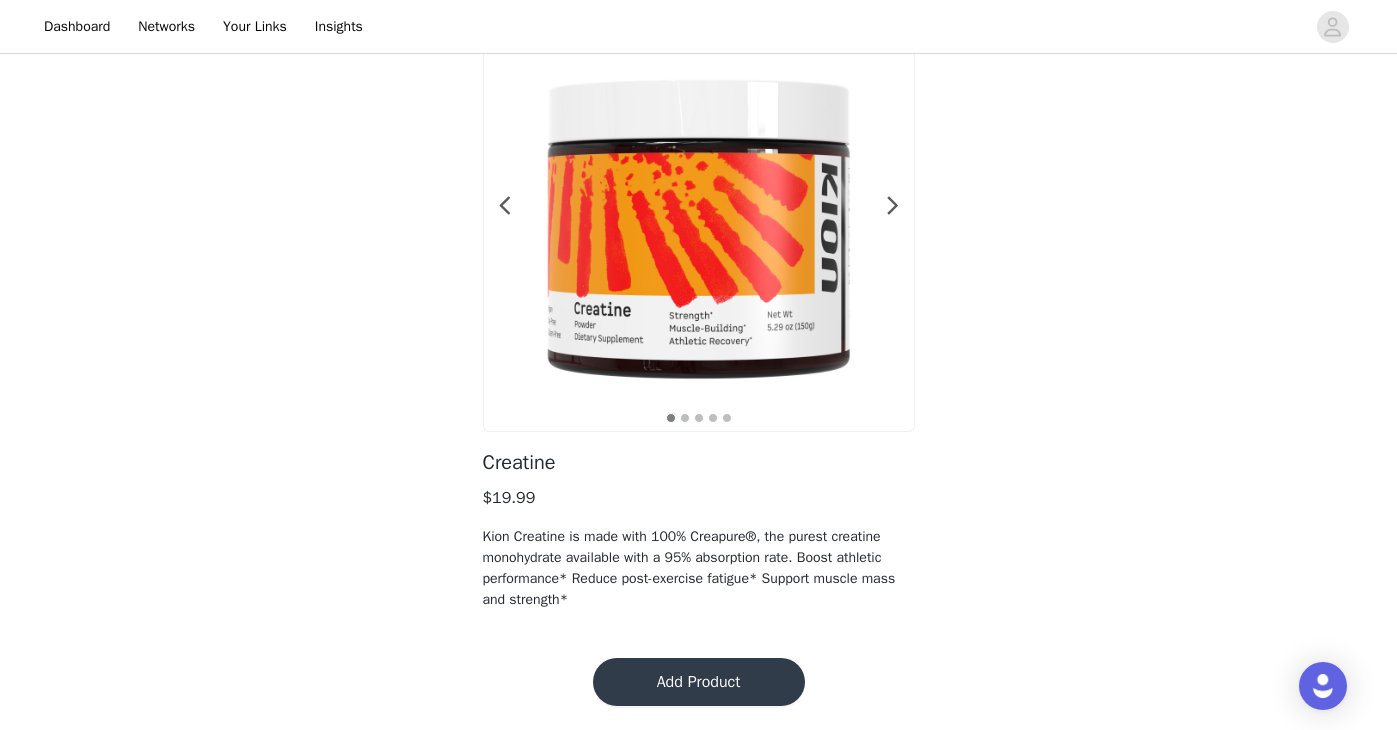 click on "Add Product" at bounding box center [699, 682] 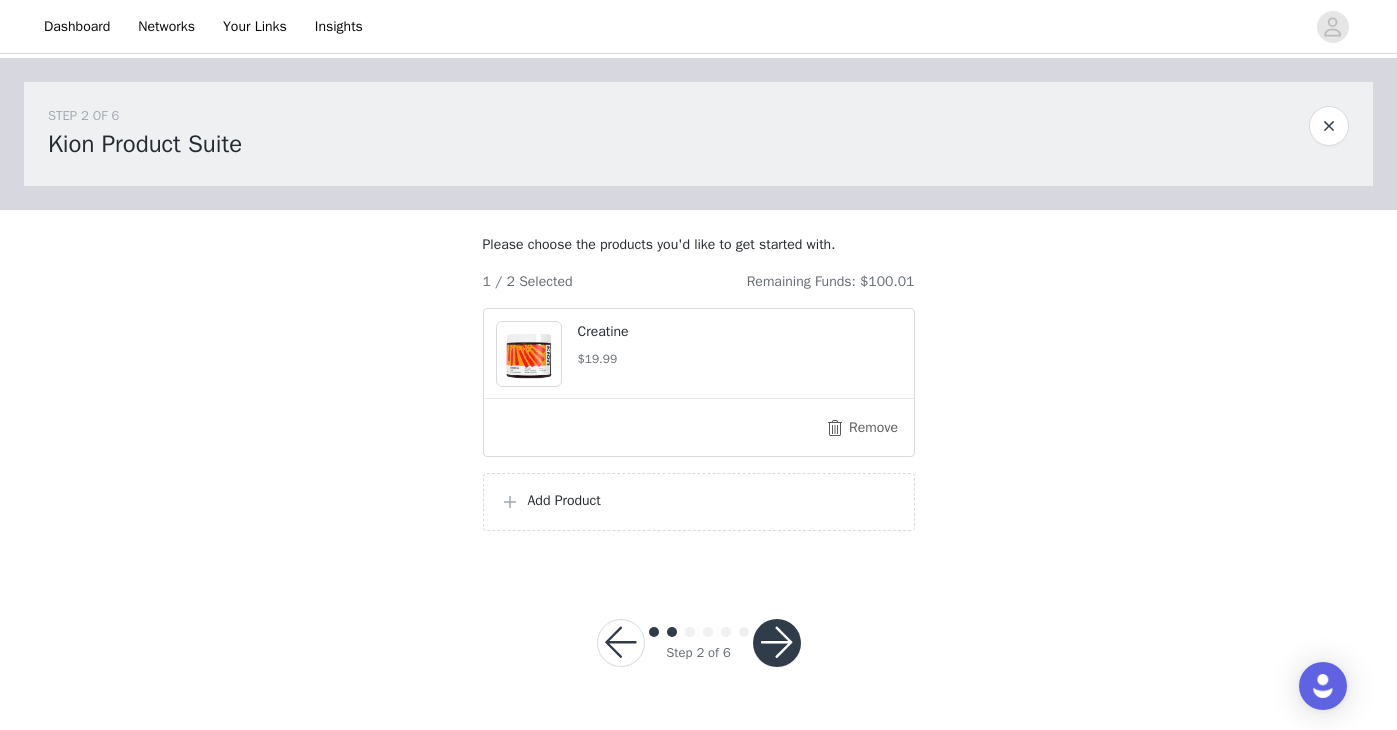 click on "Add Product" at bounding box center (713, 500) 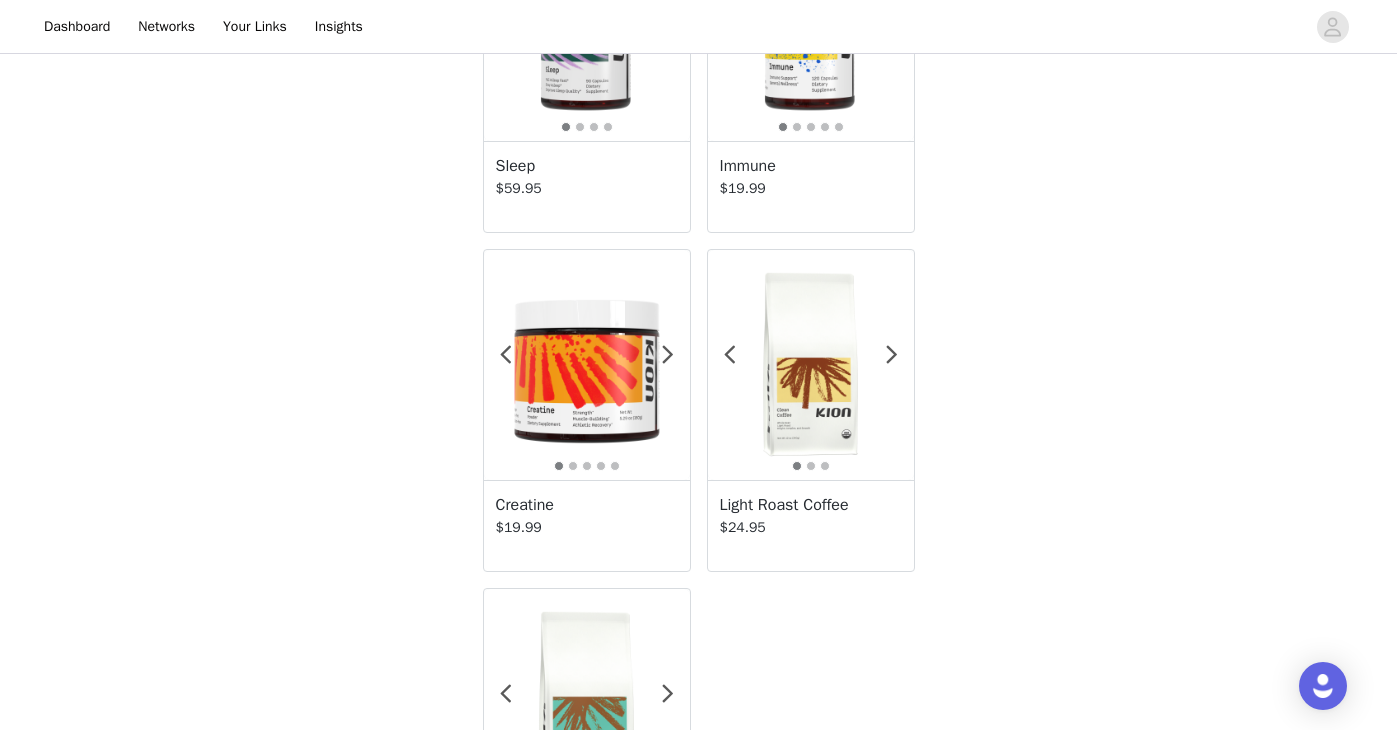 scroll, scrollTop: 2026, scrollLeft: 0, axis: vertical 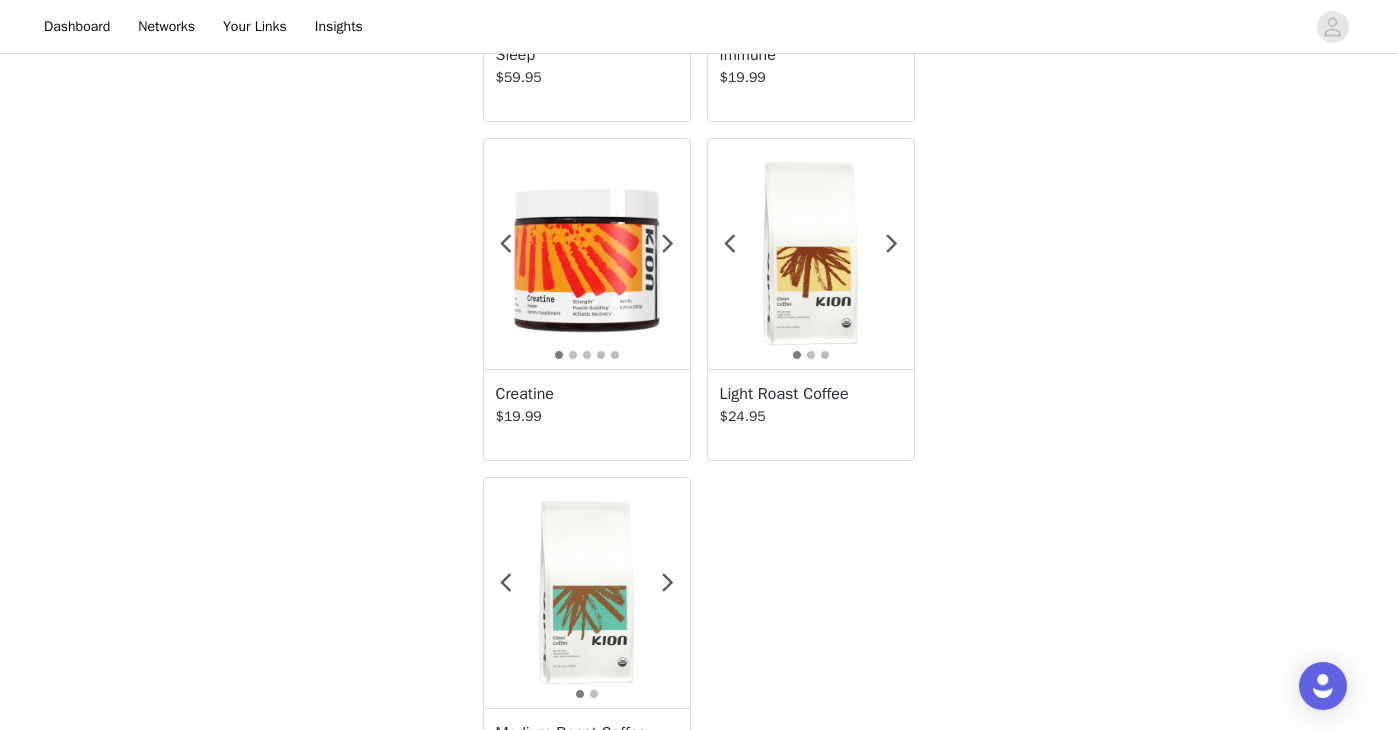 click at bounding box center (587, 254) 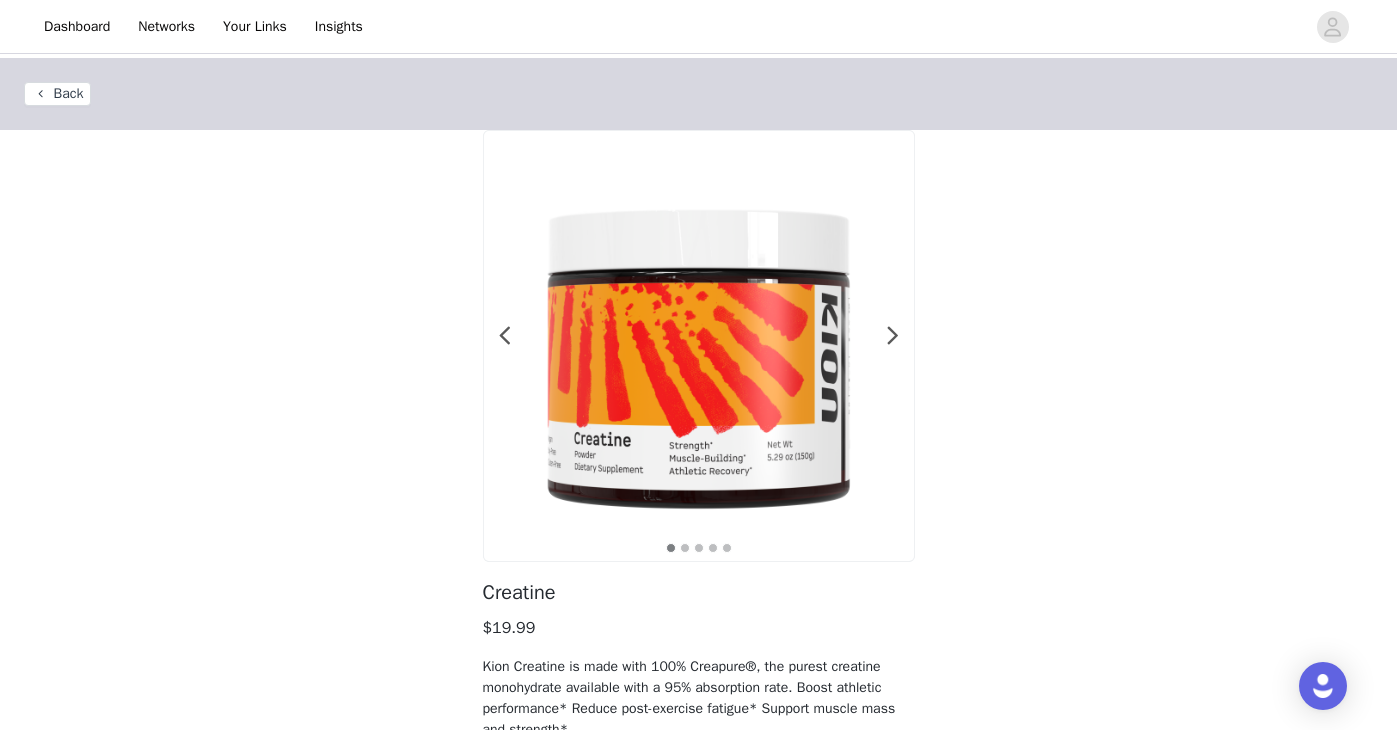scroll, scrollTop: 130, scrollLeft: 0, axis: vertical 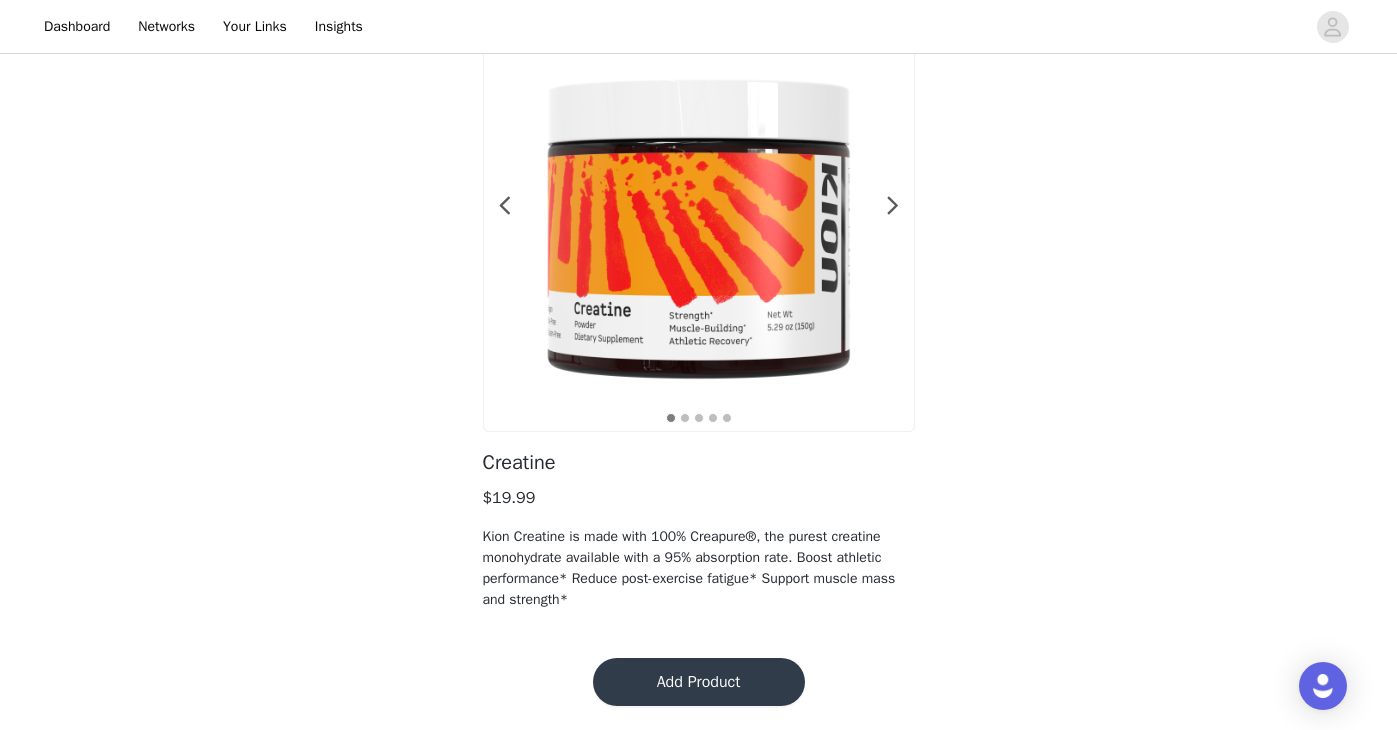 click on "Add Product" at bounding box center (699, 682) 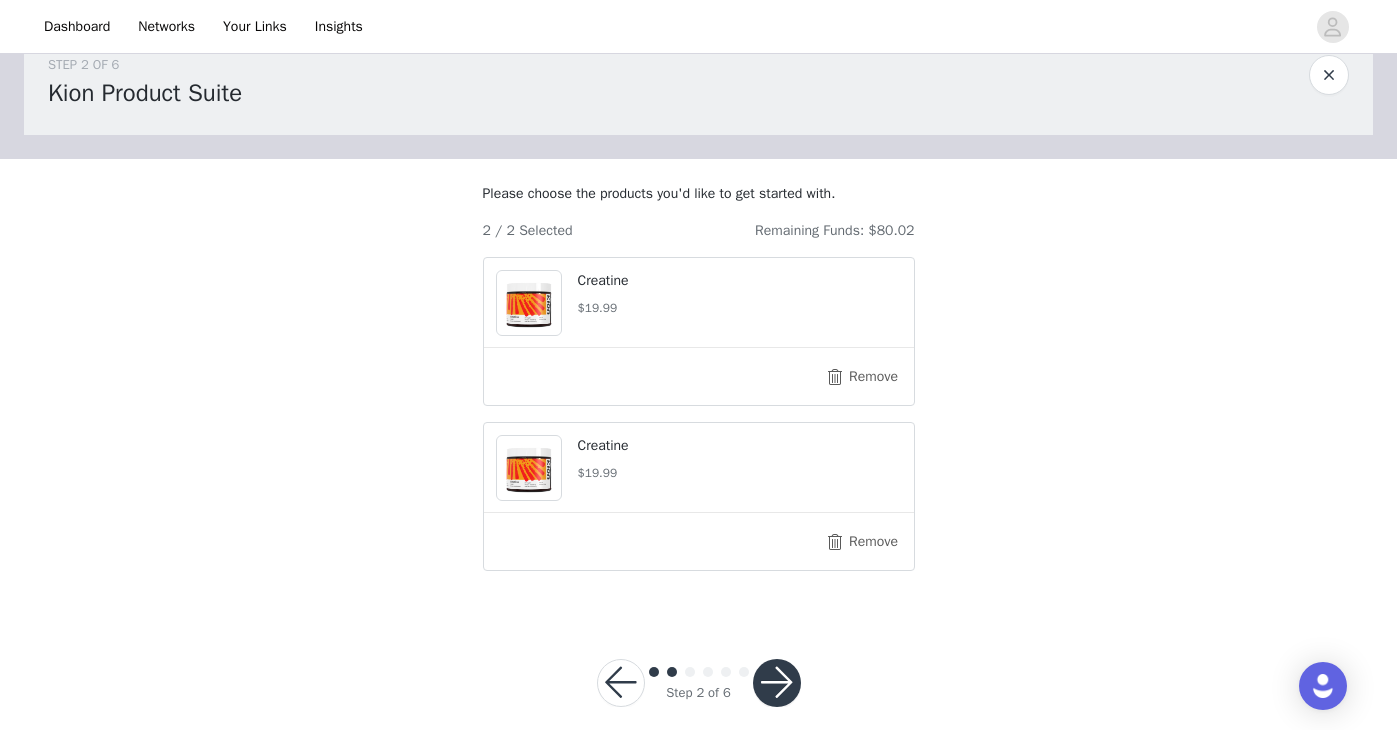 scroll, scrollTop: 96, scrollLeft: 0, axis: vertical 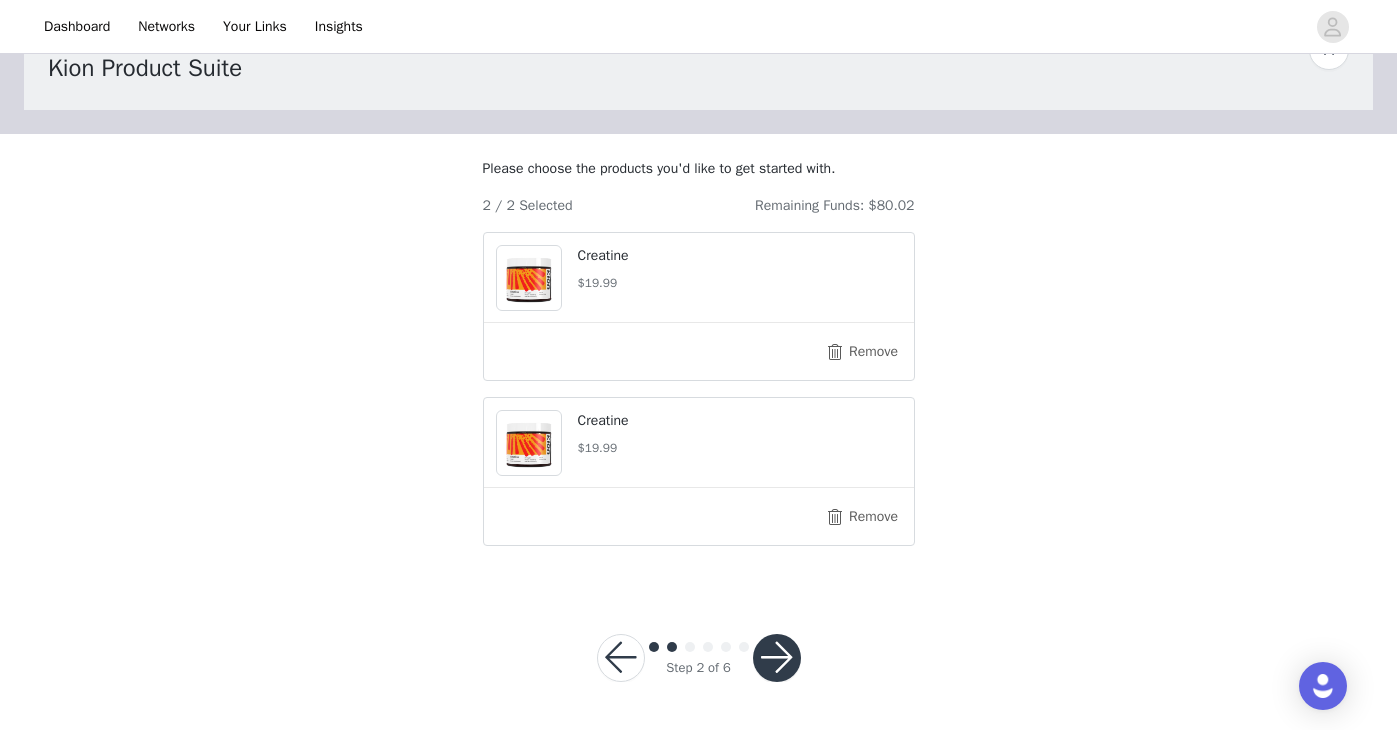click at bounding box center [777, 658] 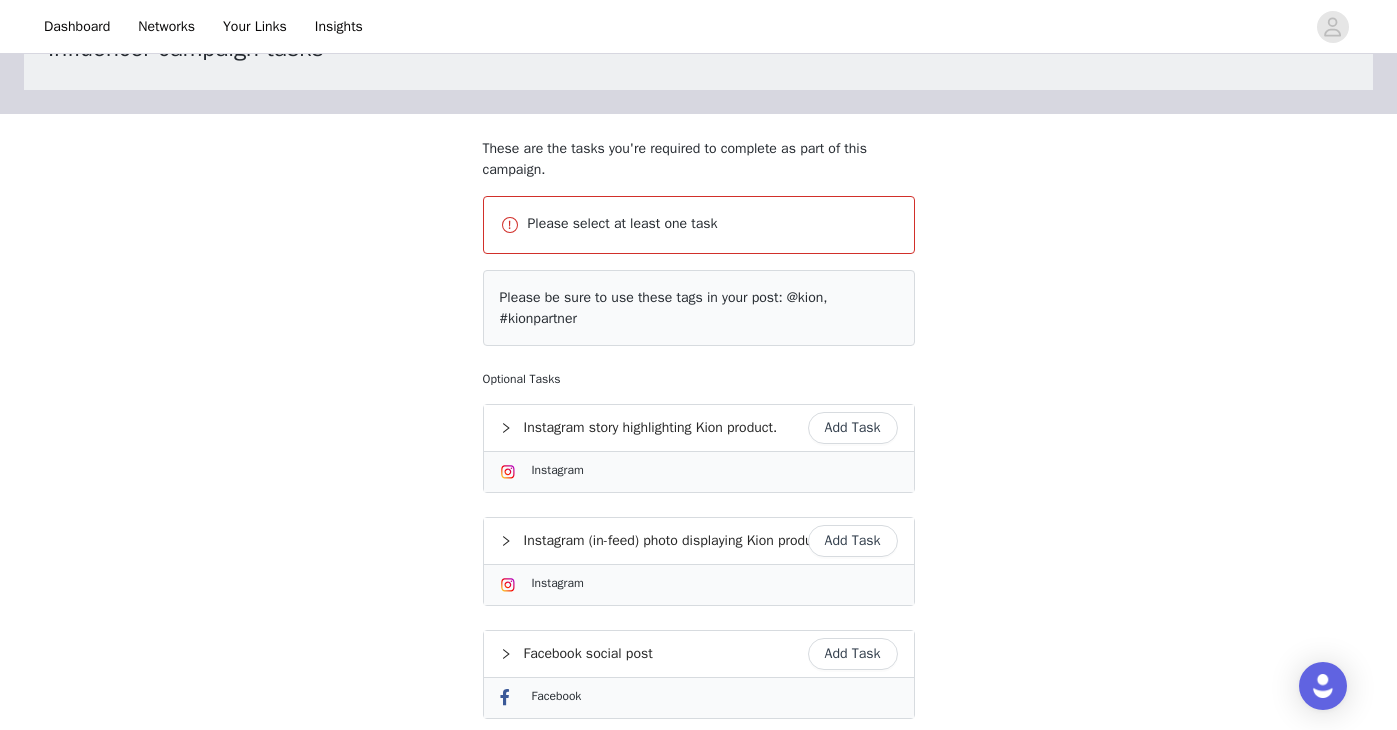 click on "Add Task" at bounding box center [853, 428] 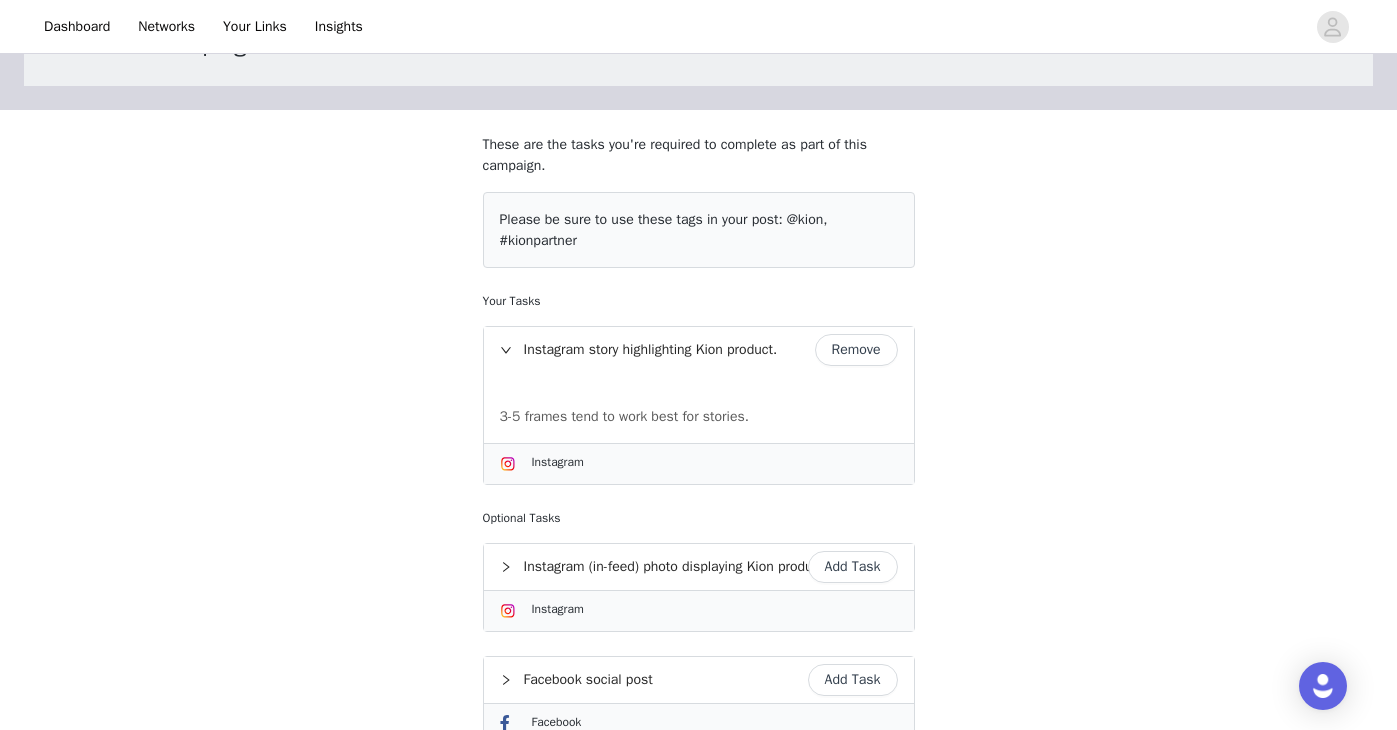 scroll, scrollTop: 100, scrollLeft: 0, axis: vertical 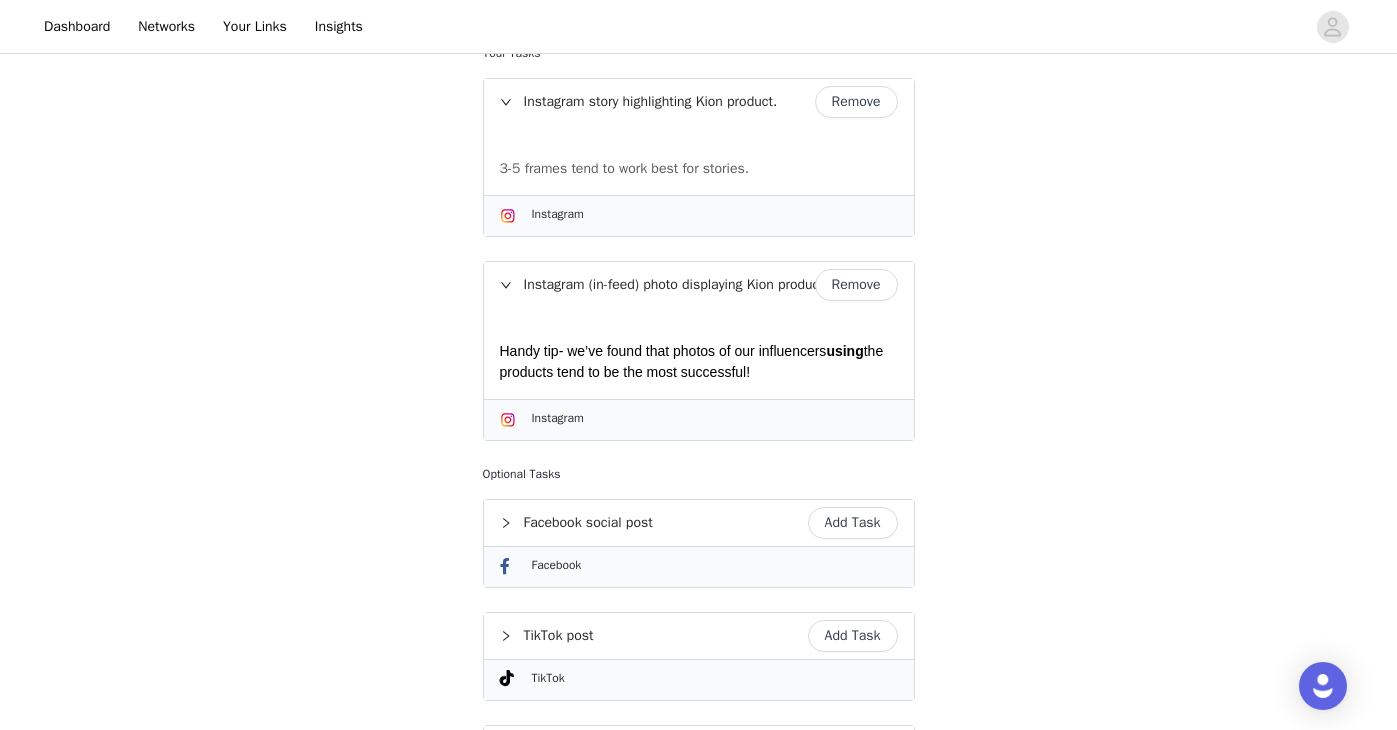click on "Add Task" at bounding box center [853, 523] 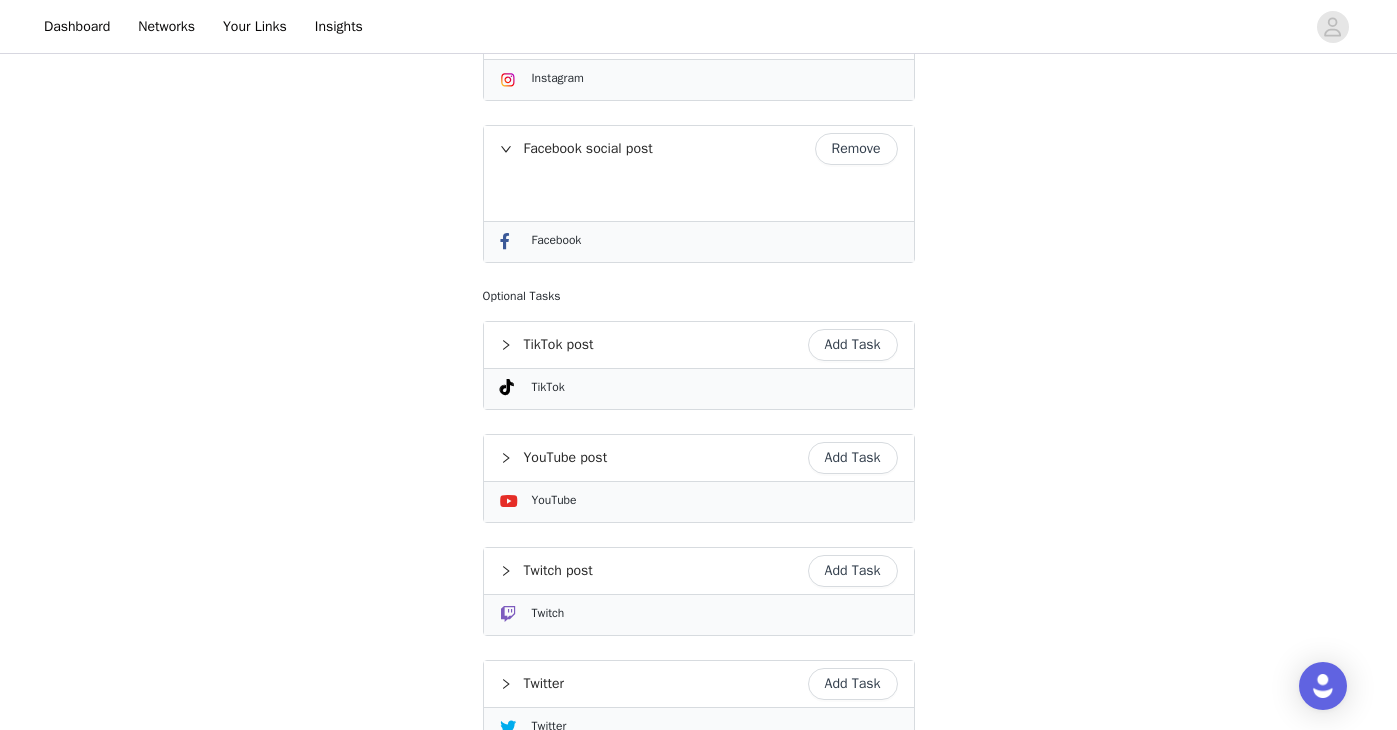 scroll, scrollTop: 921, scrollLeft: 0, axis: vertical 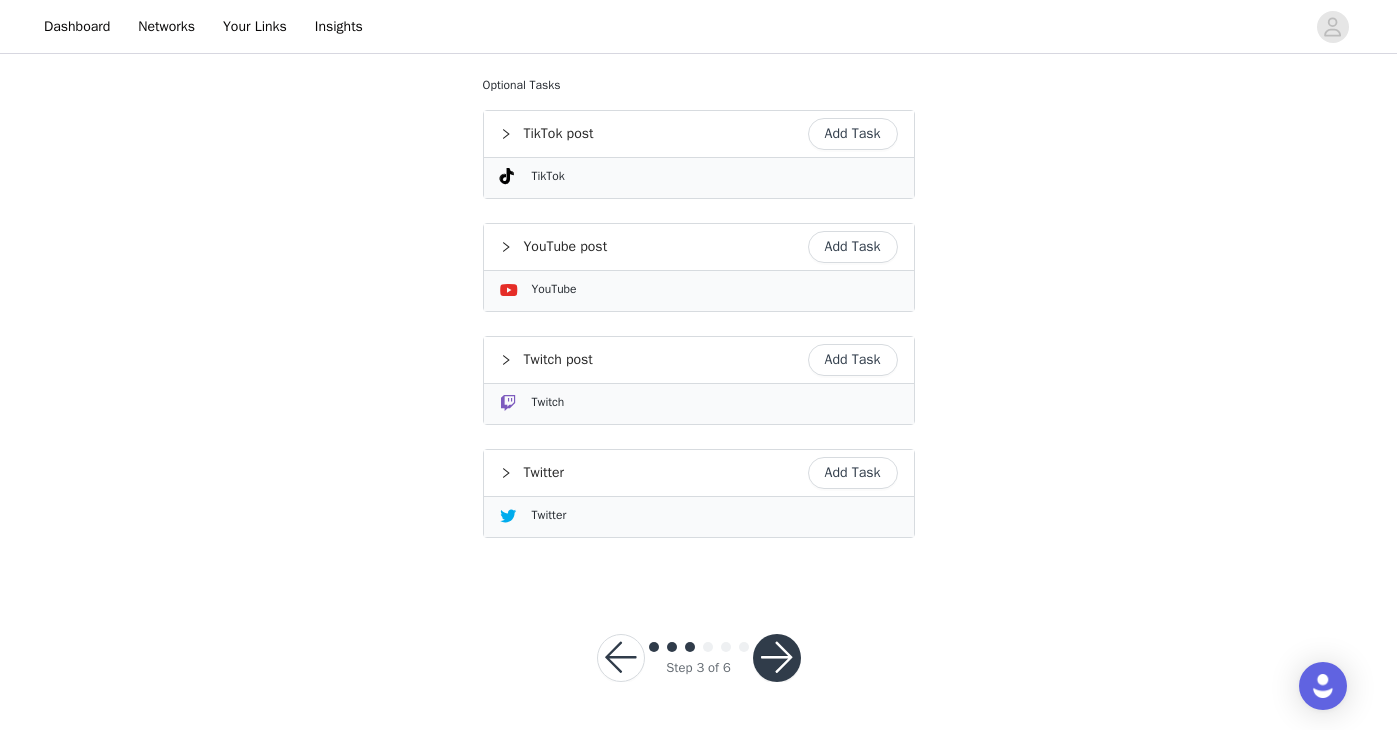 click at bounding box center (777, 658) 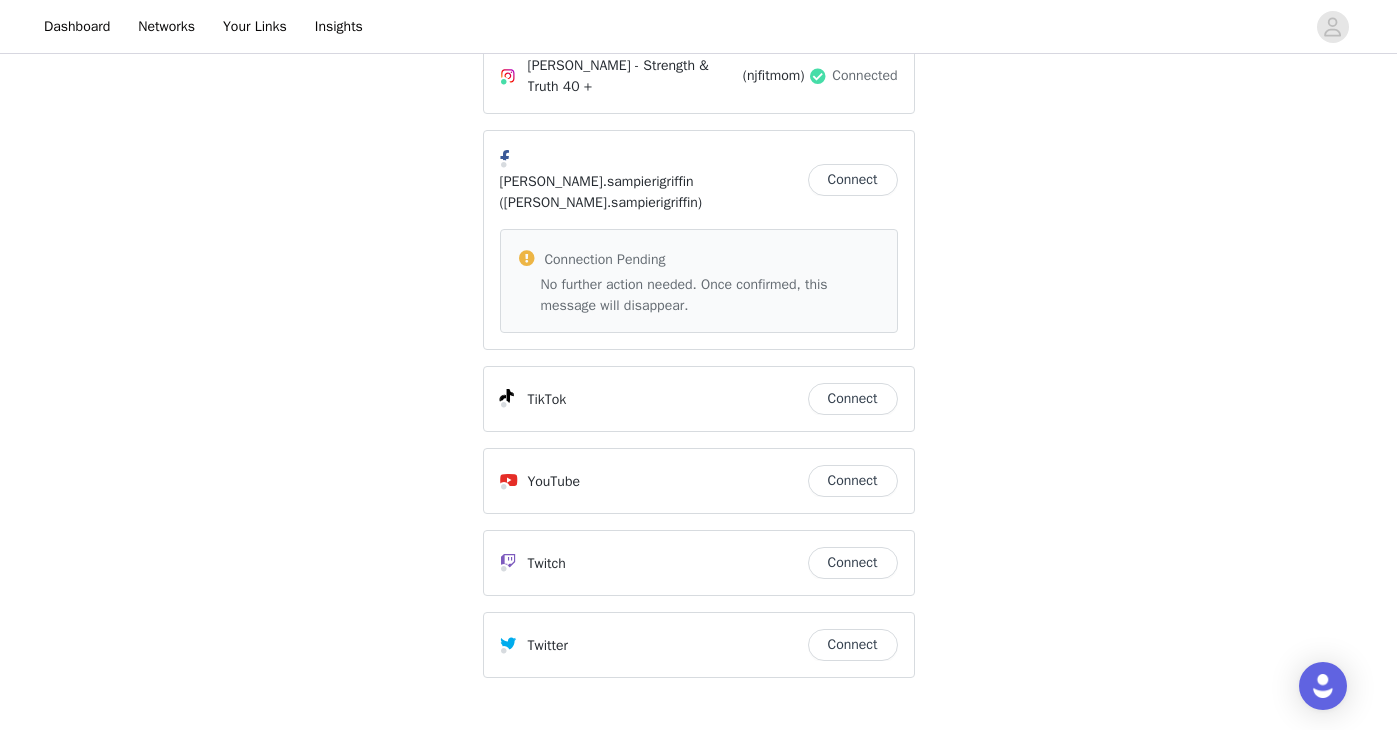 scroll, scrollTop: 501, scrollLeft: 0, axis: vertical 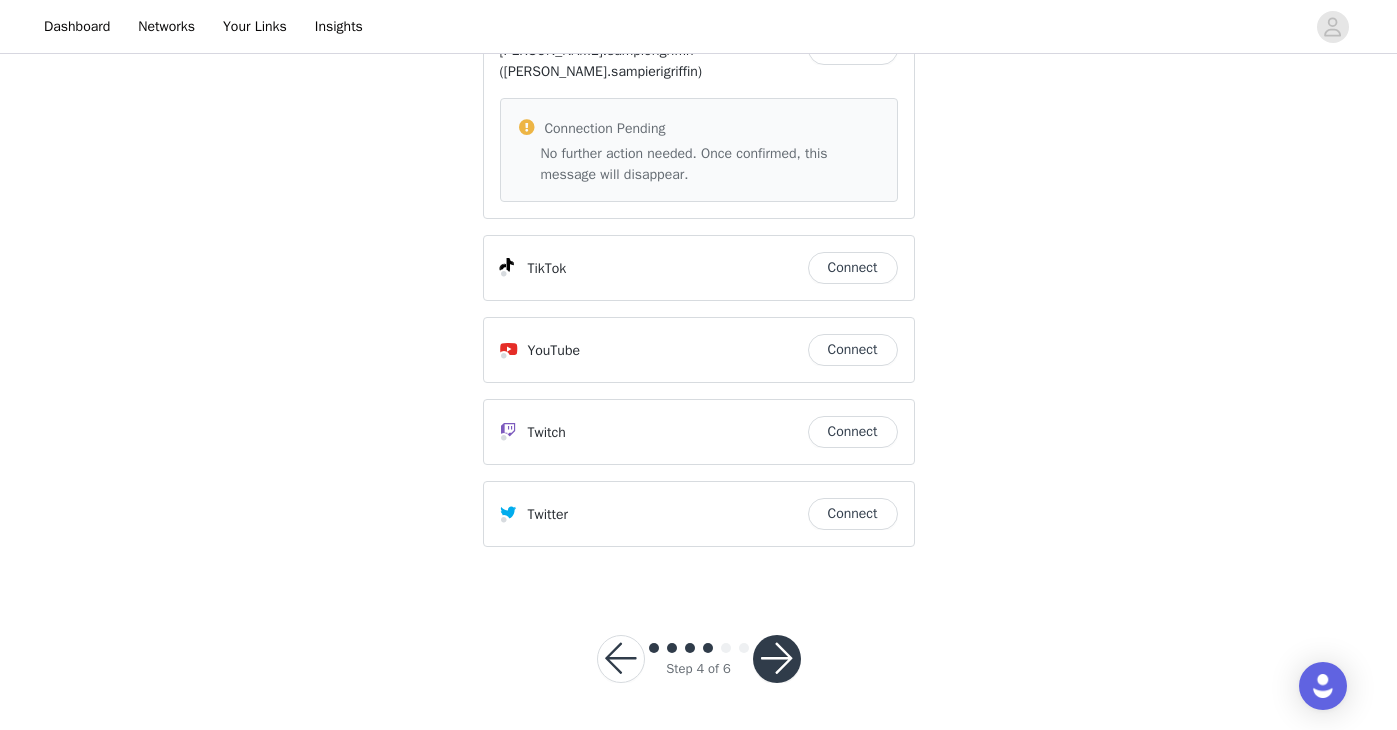 click at bounding box center [777, 659] 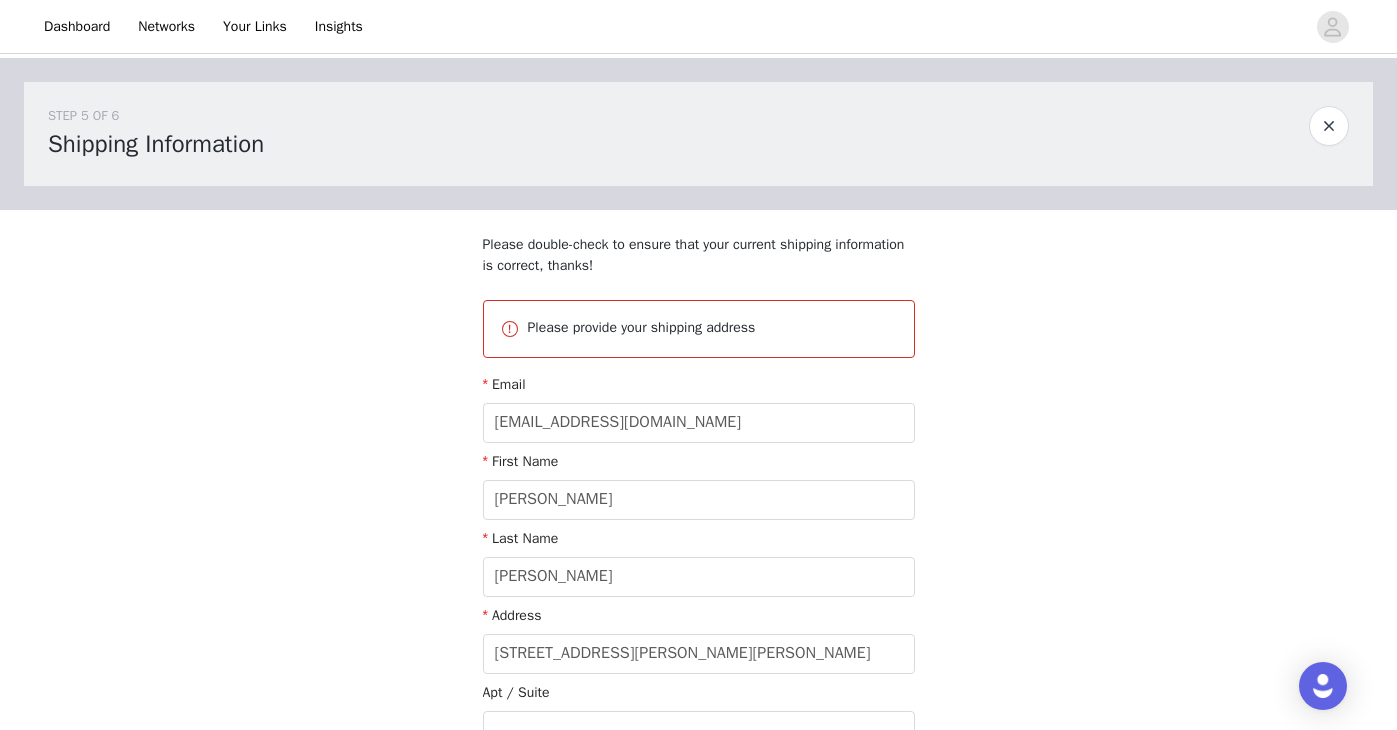 scroll, scrollTop: 504, scrollLeft: 0, axis: vertical 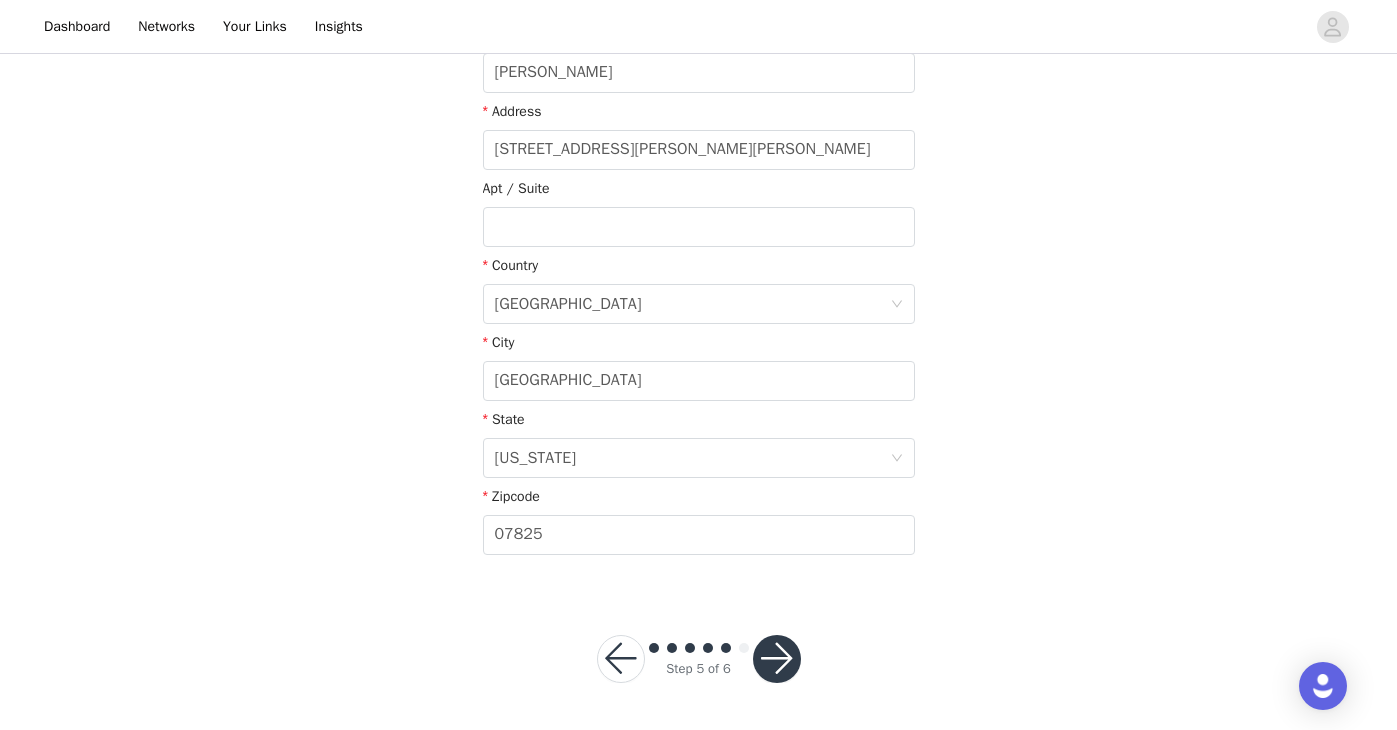 click at bounding box center (777, 659) 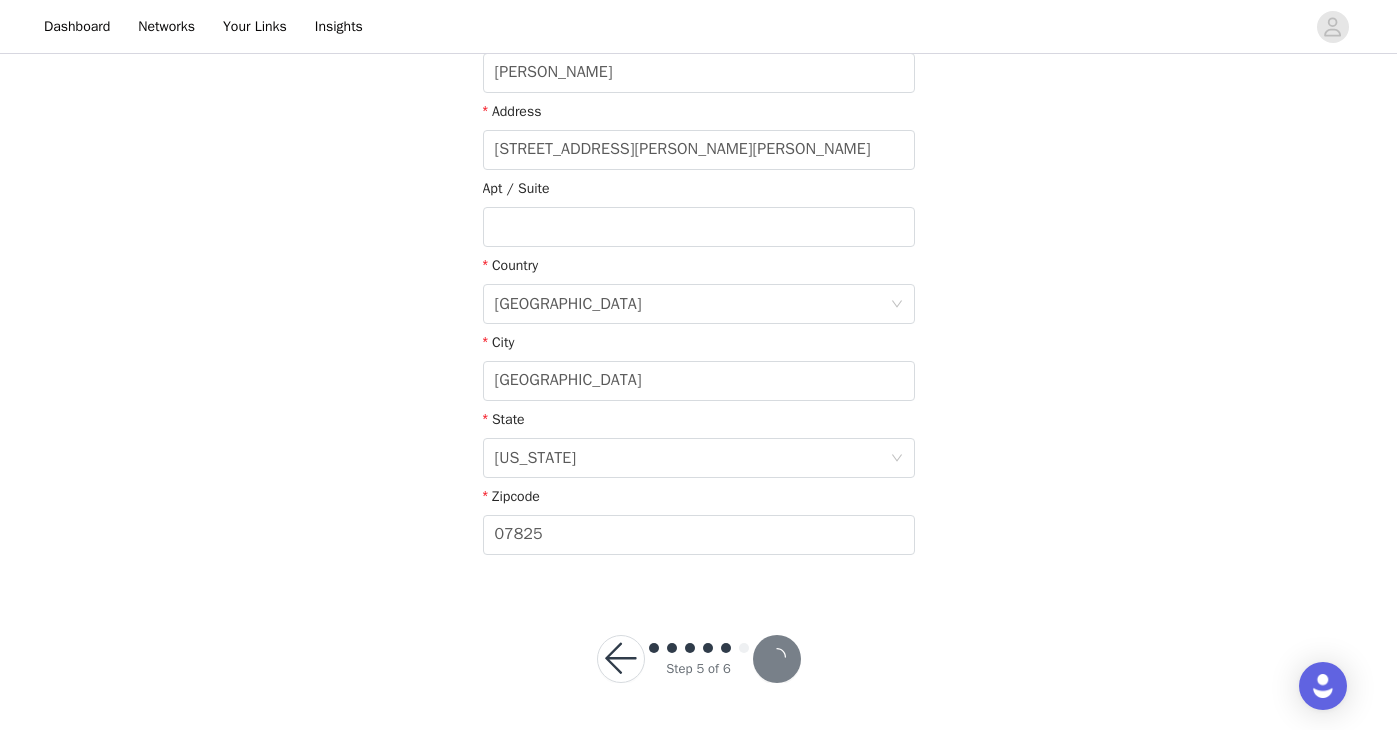 scroll, scrollTop: 430, scrollLeft: 0, axis: vertical 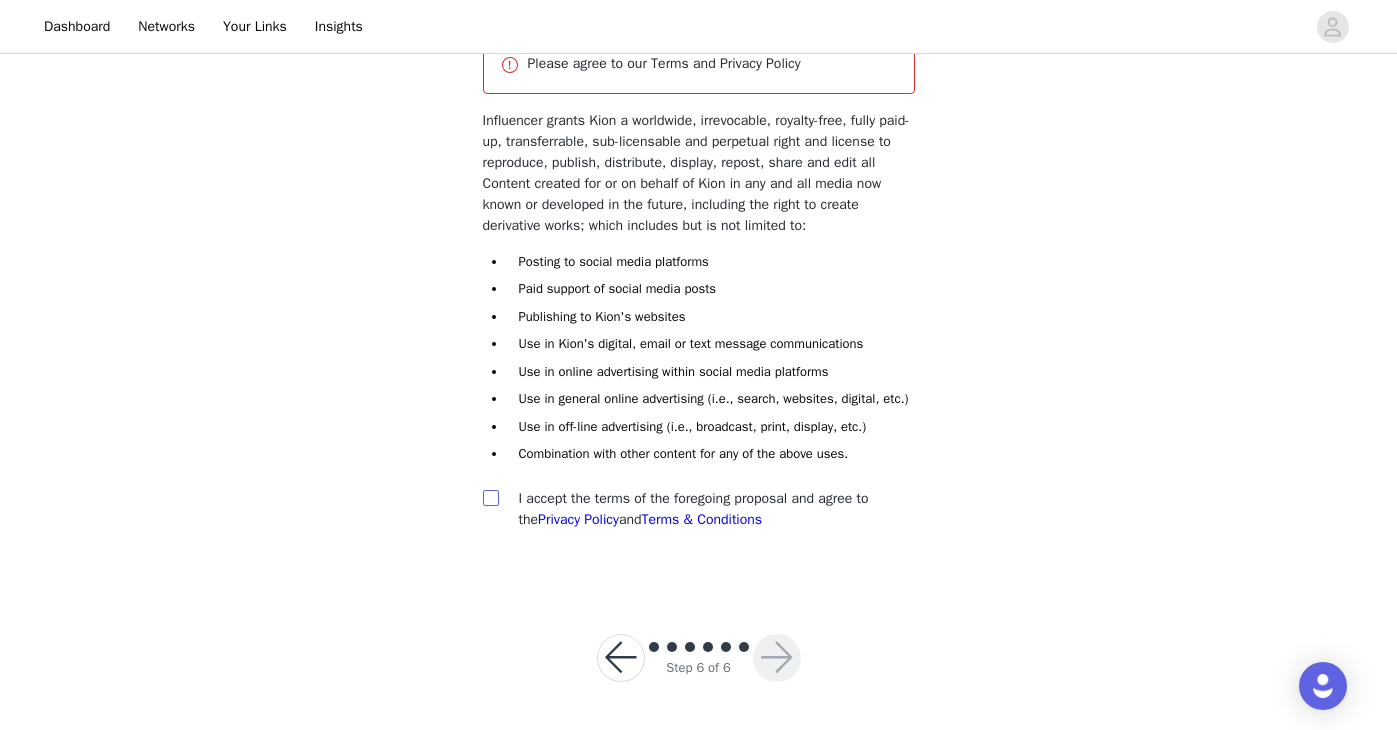 click at bounding box center [490, 497] 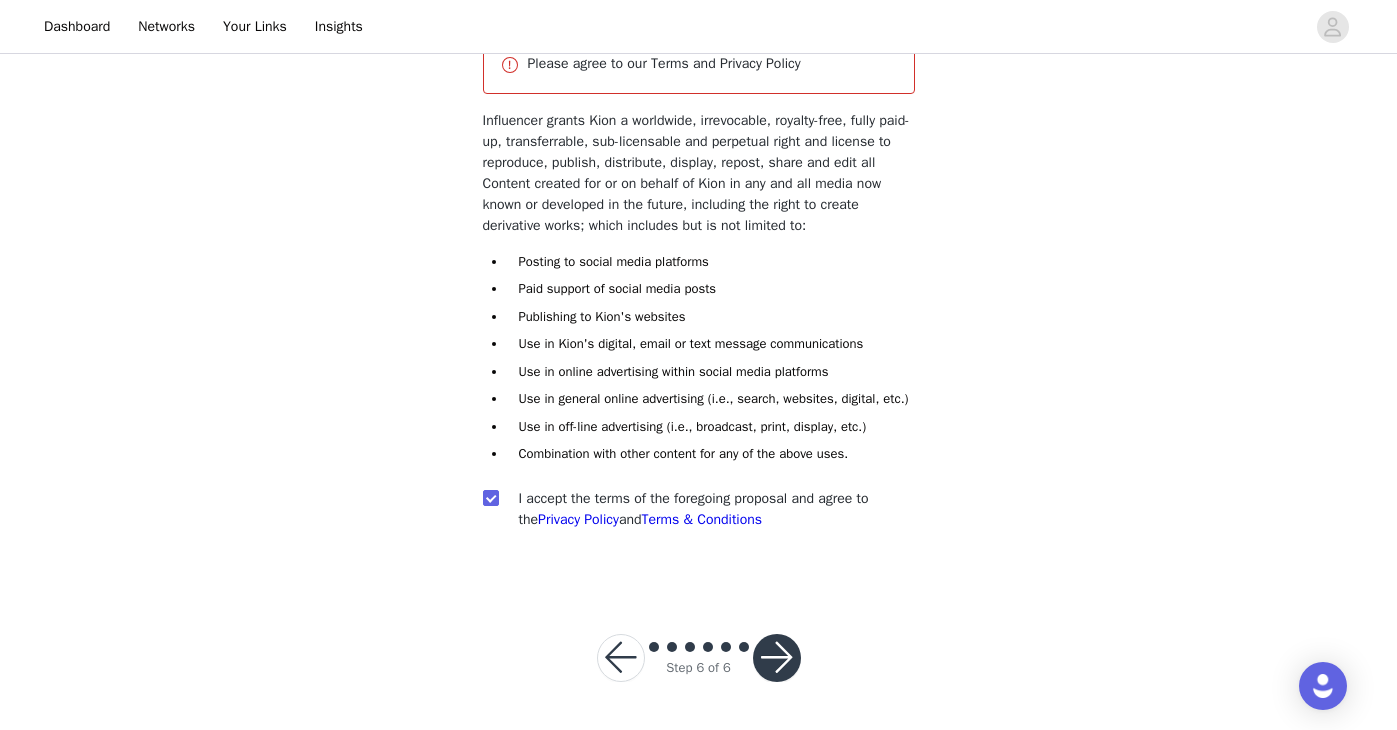 click at bounding box center (777, 658) 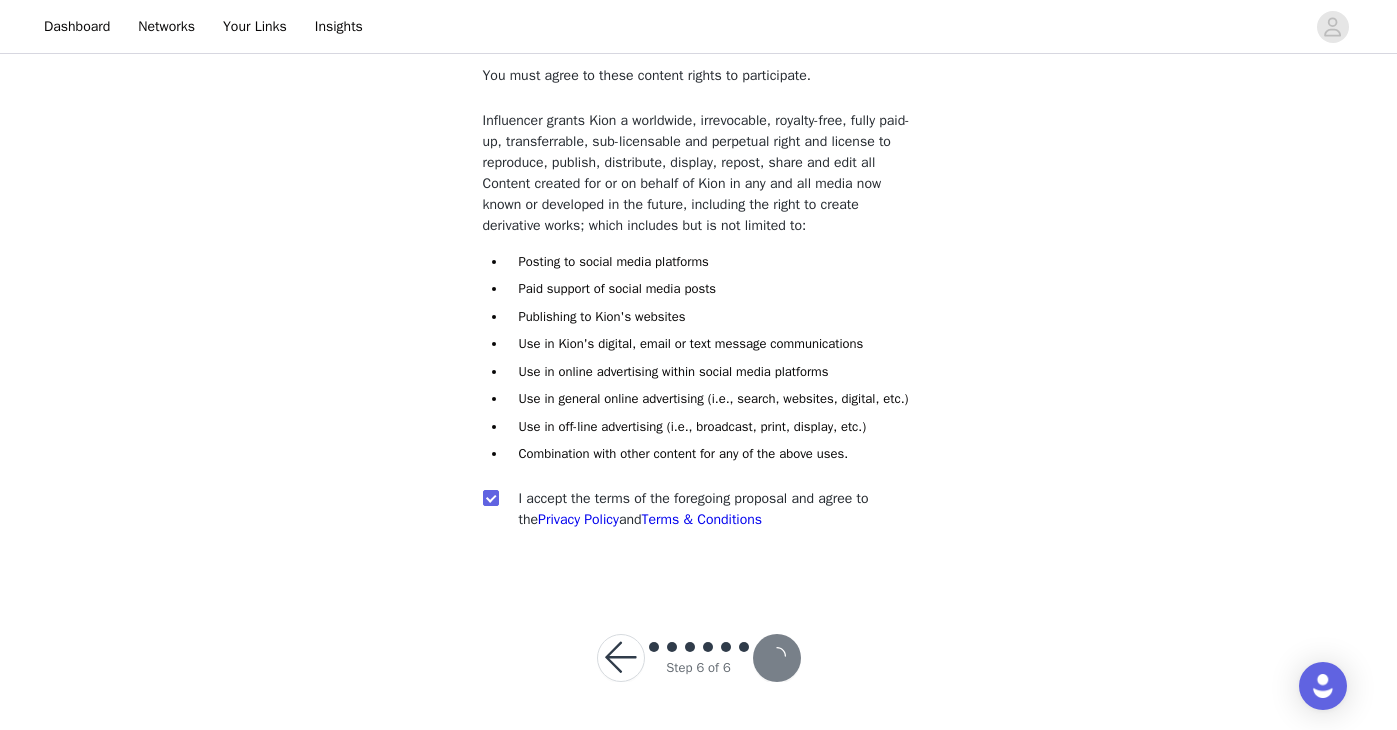 scroll, scrollTop: 188, scrollLeft: 0, axis: vertical 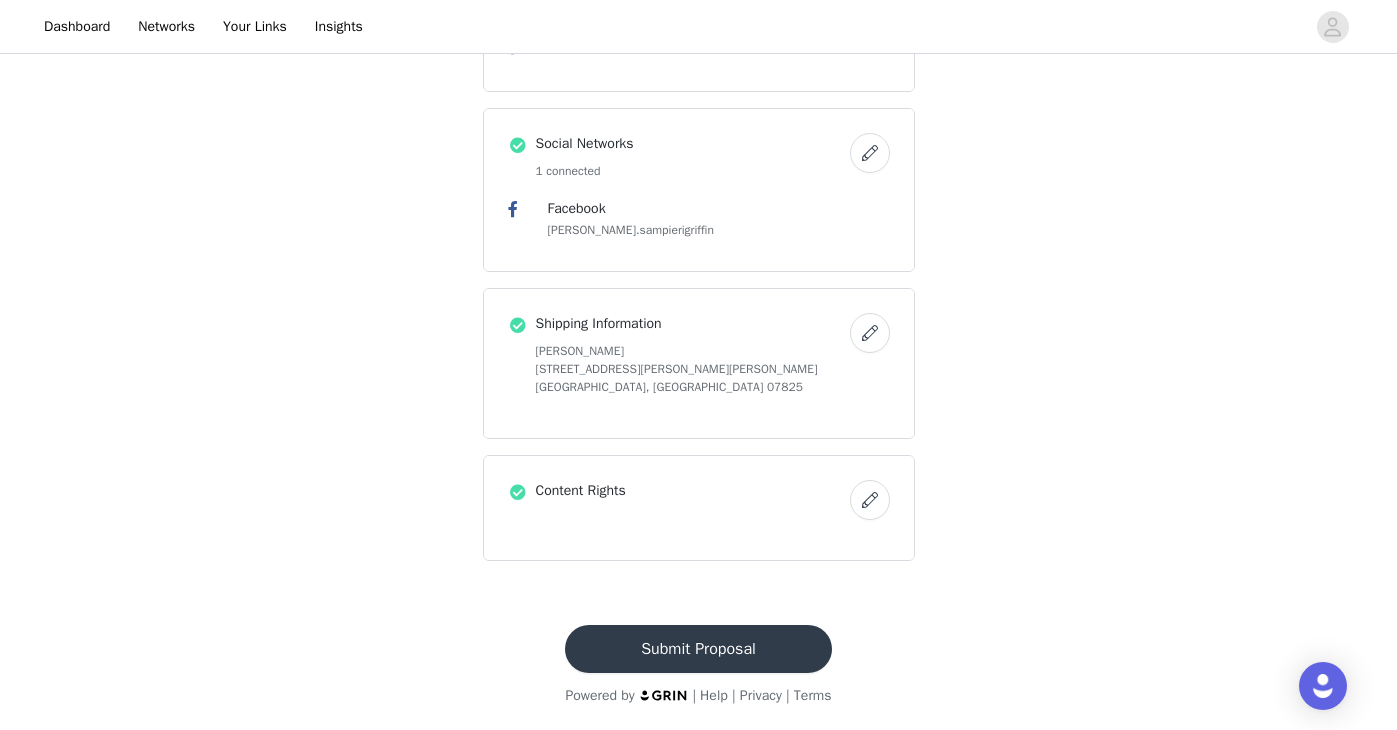 click on "Submit Proposal" at bounding box center [698, 649] 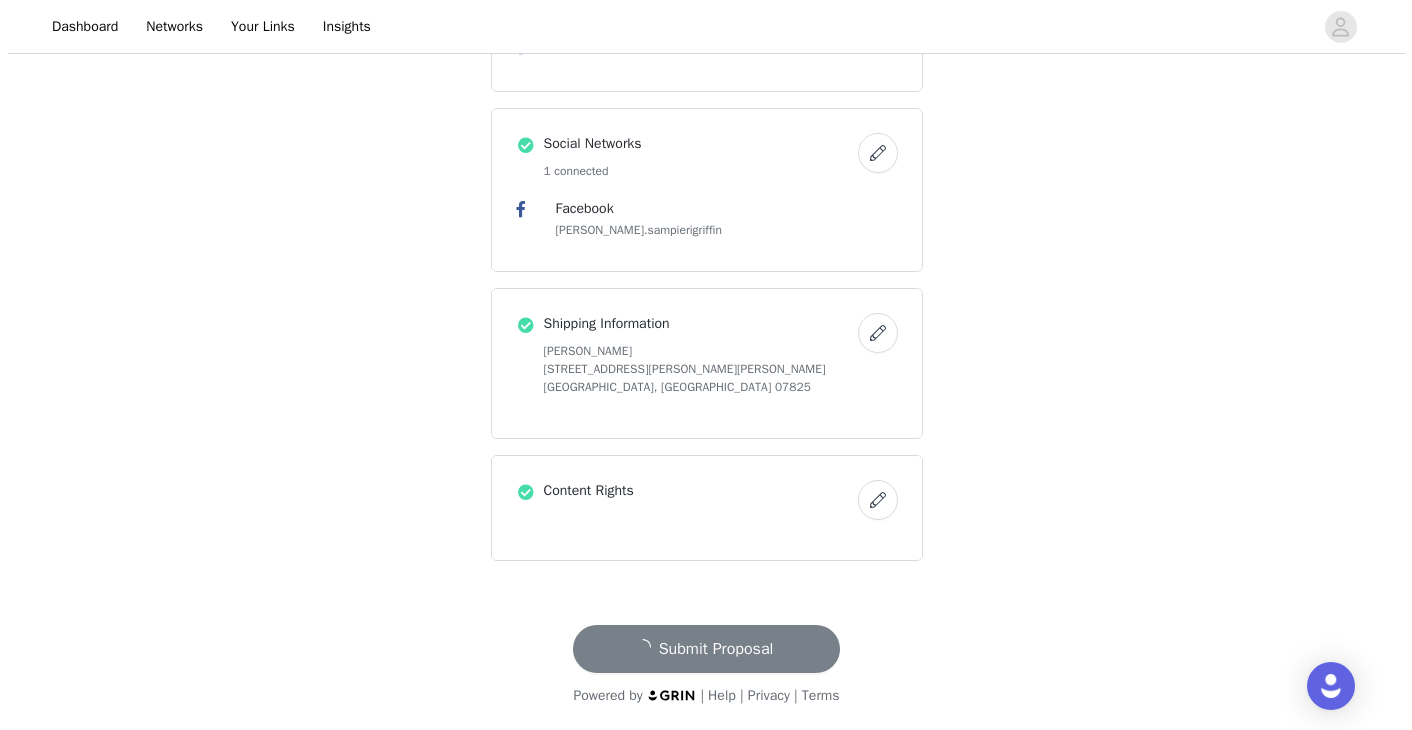 scroll, scrollTop: 0, scrollLeft: 0, axis: both 